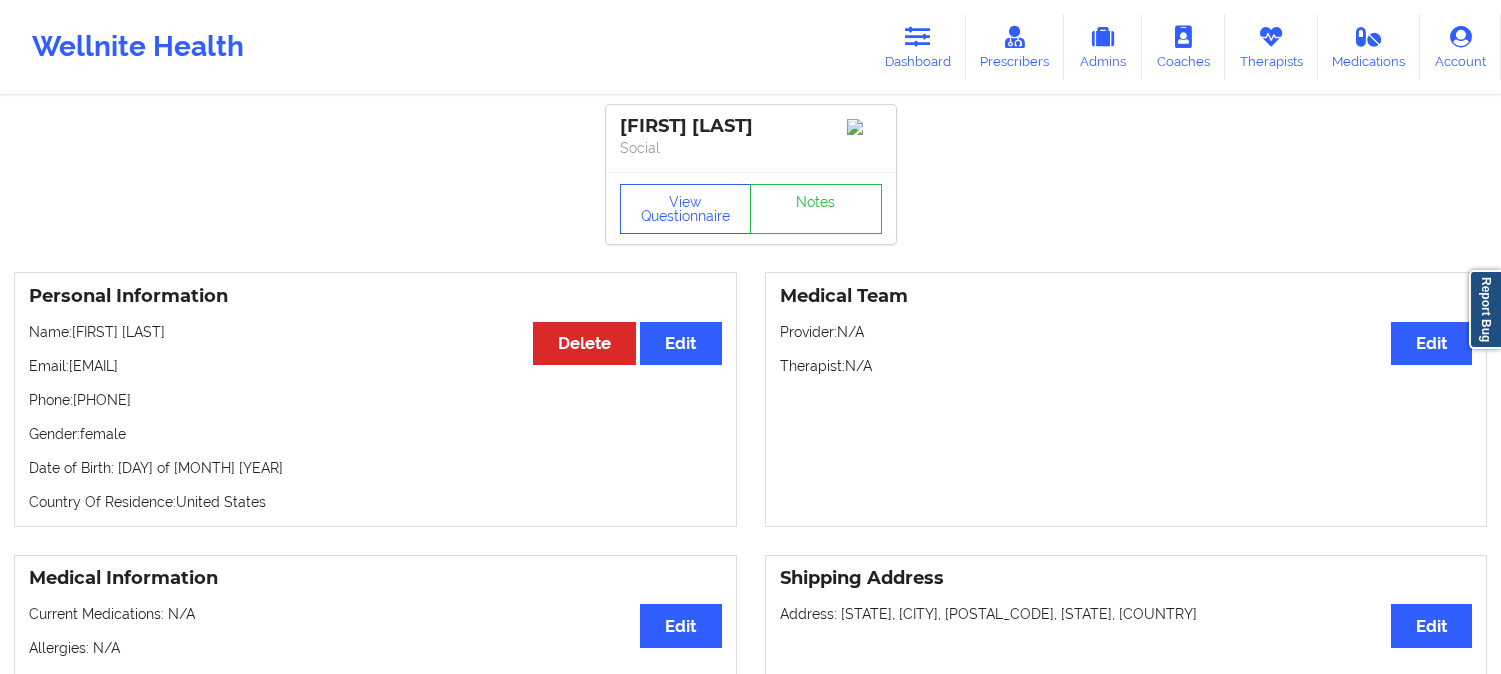scroll, scrollTop: 0, scrollLeft: 0, axis: both 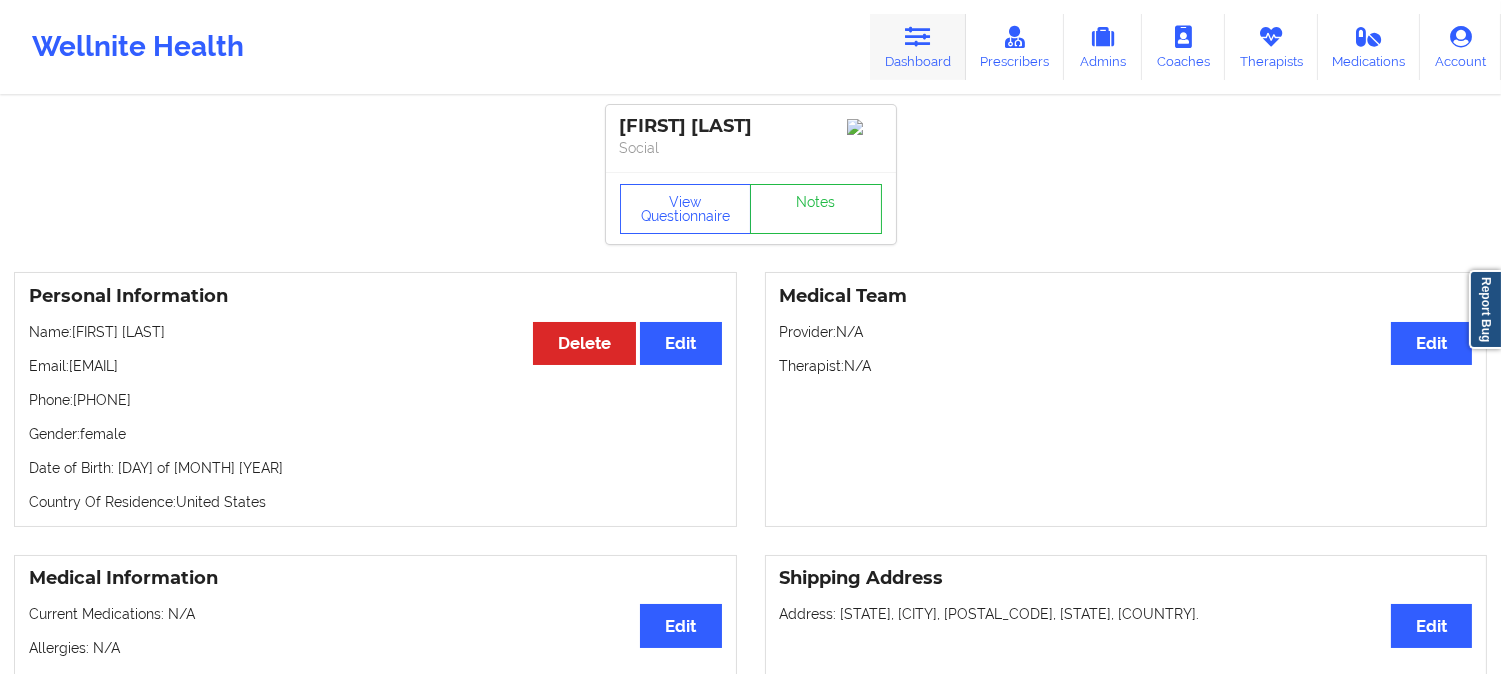 click on "Dashboard" at bounding box center (918, 47) 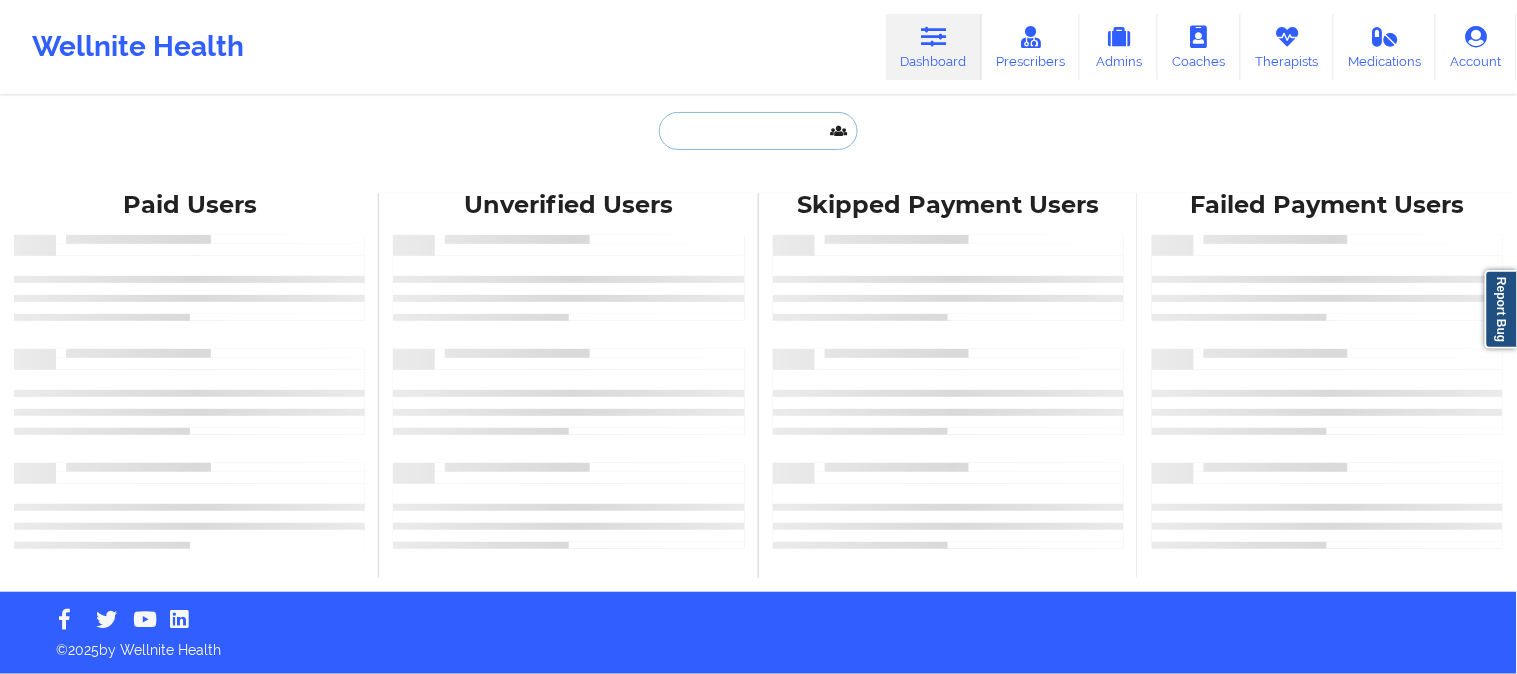 click at bounding box center [758, 131] 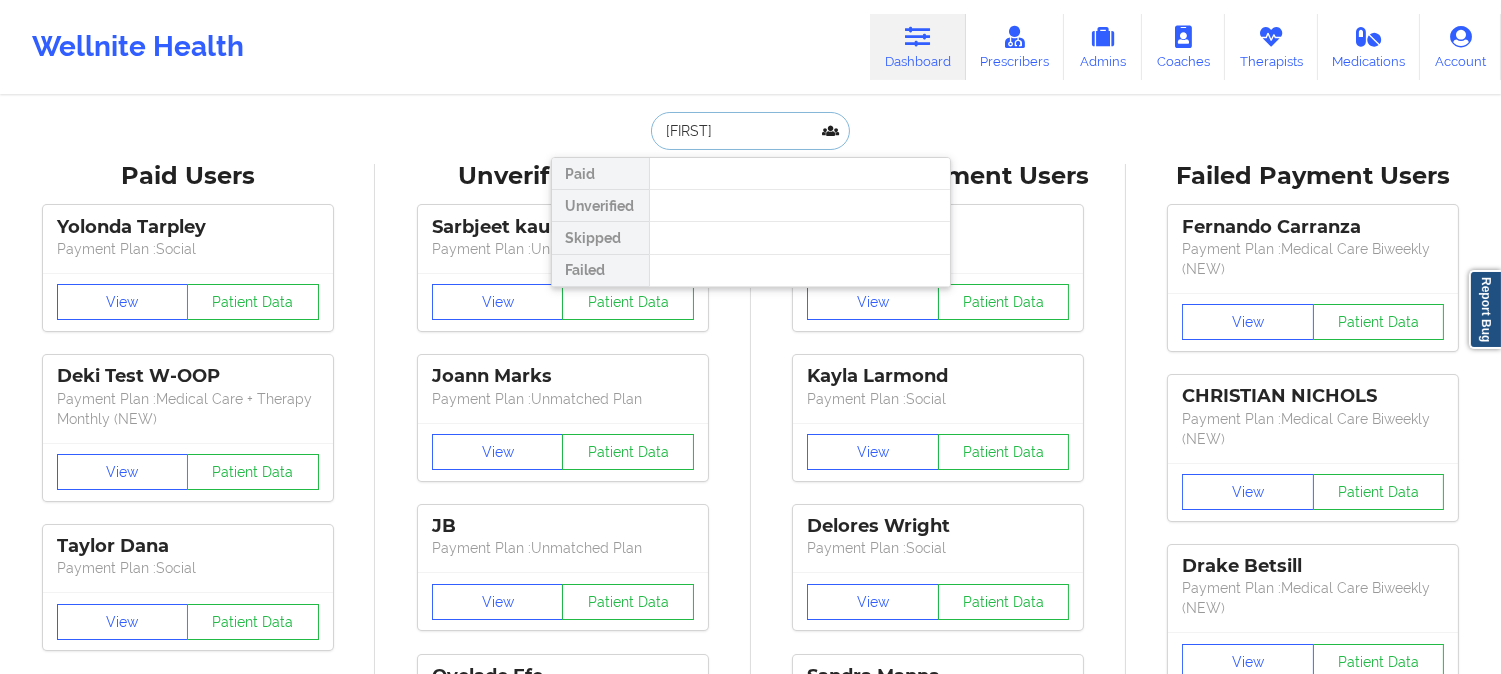 type on "[FIRST]" 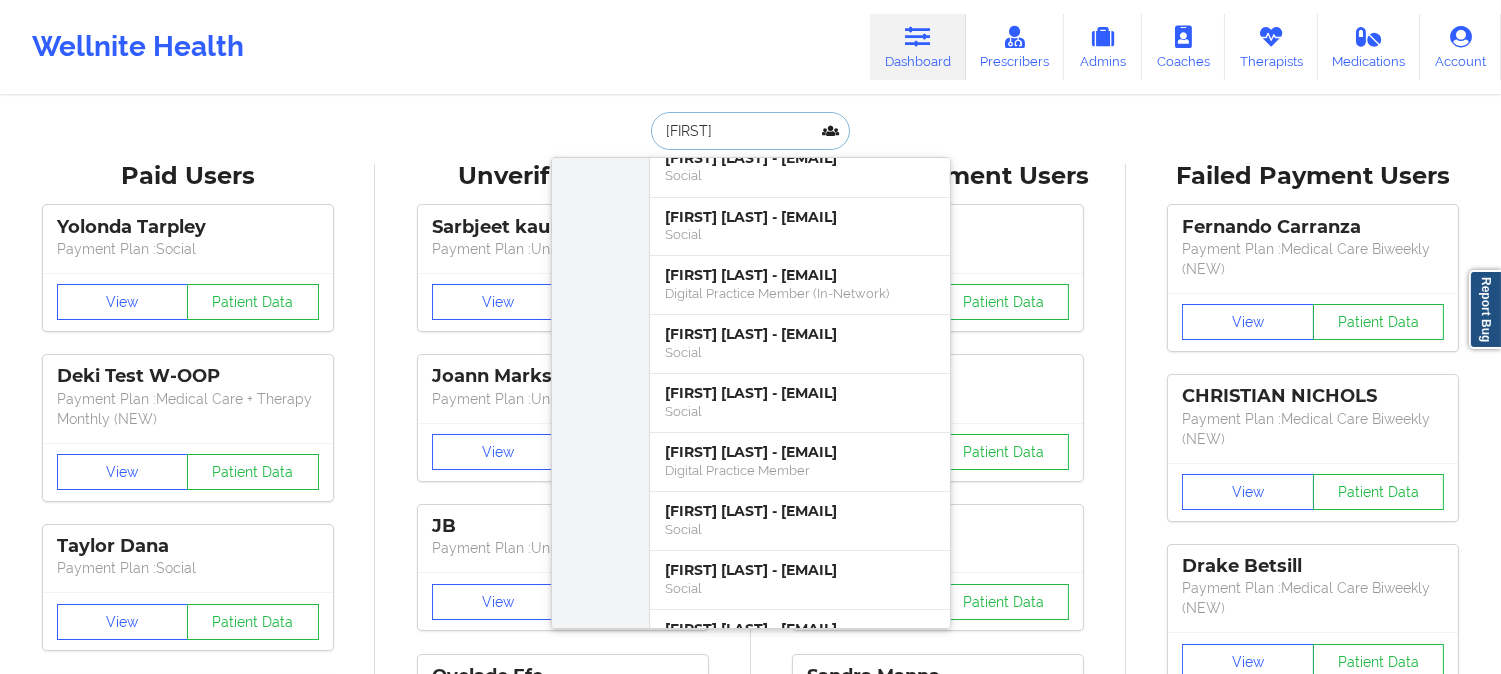 scroll, scrollTop: 777, scrollLeft: 0, axis: vertical 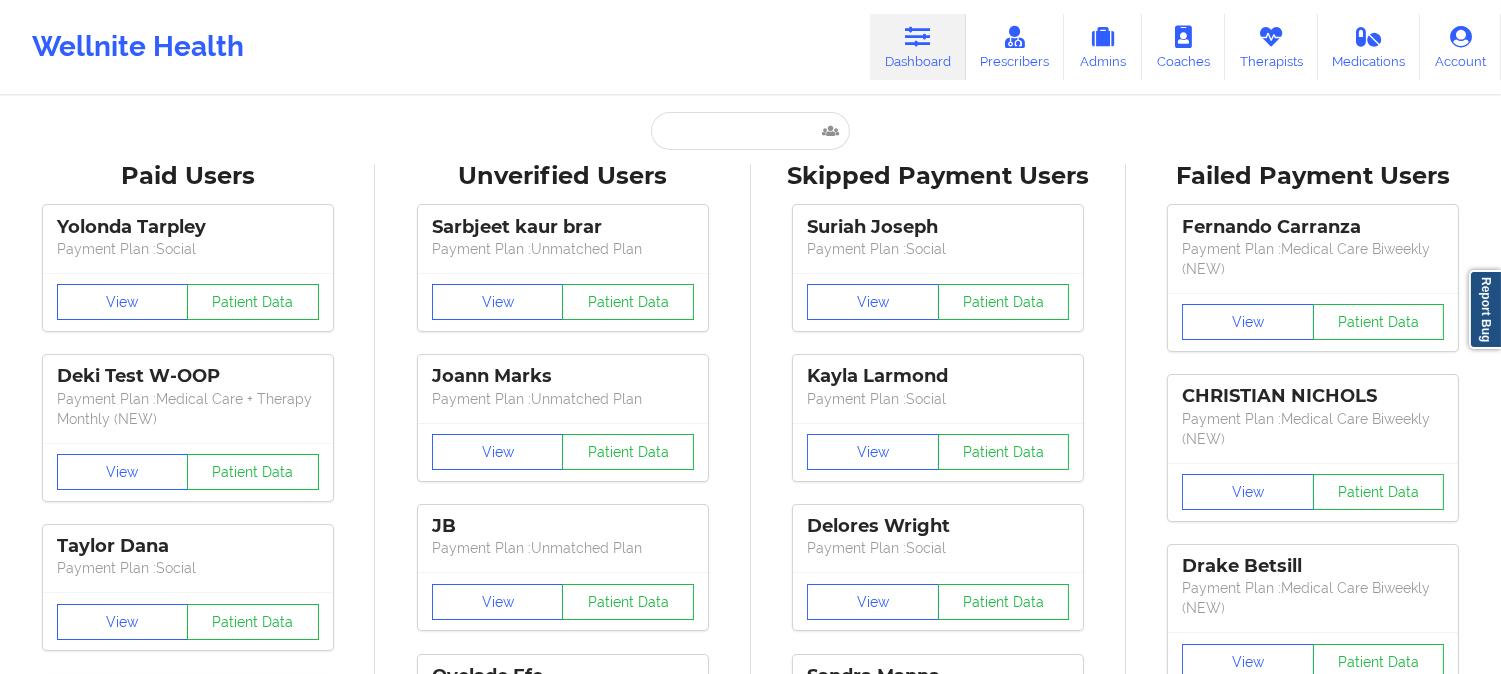 click on "Paid [FIRST] [LAST] - [EMAIL] Social [FIRST] [LAST] - [EMAIL] Medical Care + Therapy Monthly Unverified [FIRST] [LAST] - [EMAIL] Social [FIRST] [LAST] - [EMAIL] Digital Practice Member [FIRST] [LAST] - [EMAIL] Social [FIRST] [LAST] - [EMAIL] Social [FIRST] [LAST] - [EMAIL] Social [FIRST] [LAST] - [EMAIL] Social [FIRST] [LAST] - [EMAIL] Digital Practice Member (In-Network) [FIRST] [LAST] - [EMAIL] Social [FIRST] [LAST] - [EMAIL] Digital Practice Member (Out Of Pocket) [FIRST] [LAST] - [EMAIL] Social [FIRST] [LAST] - [EMAIL] Social [FIRST] [LAST] - [EMAIL] Digital Practice Member (In-Network) [FIRST] [LAST] - [EMAIL] Social Social ⟨" at bounding box center (750, 2500) 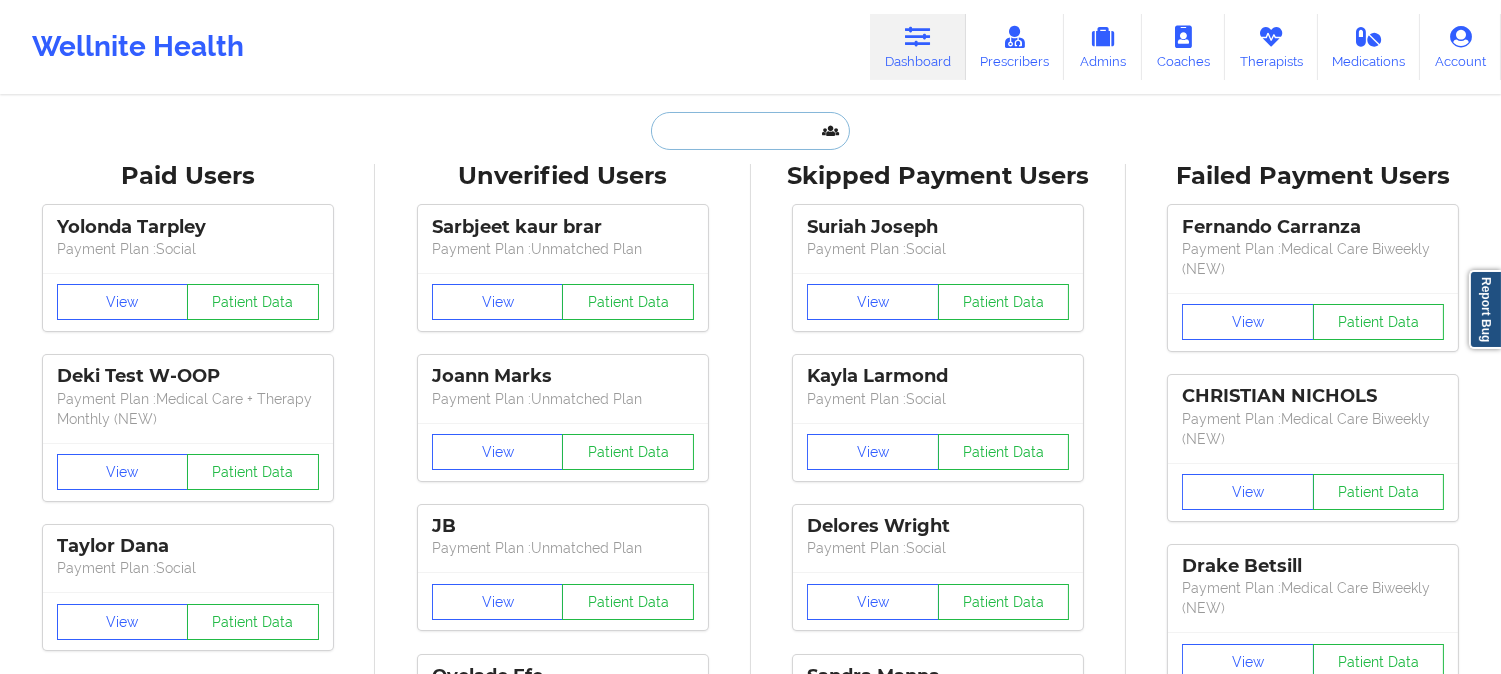 click at bounding box center [750, 131] 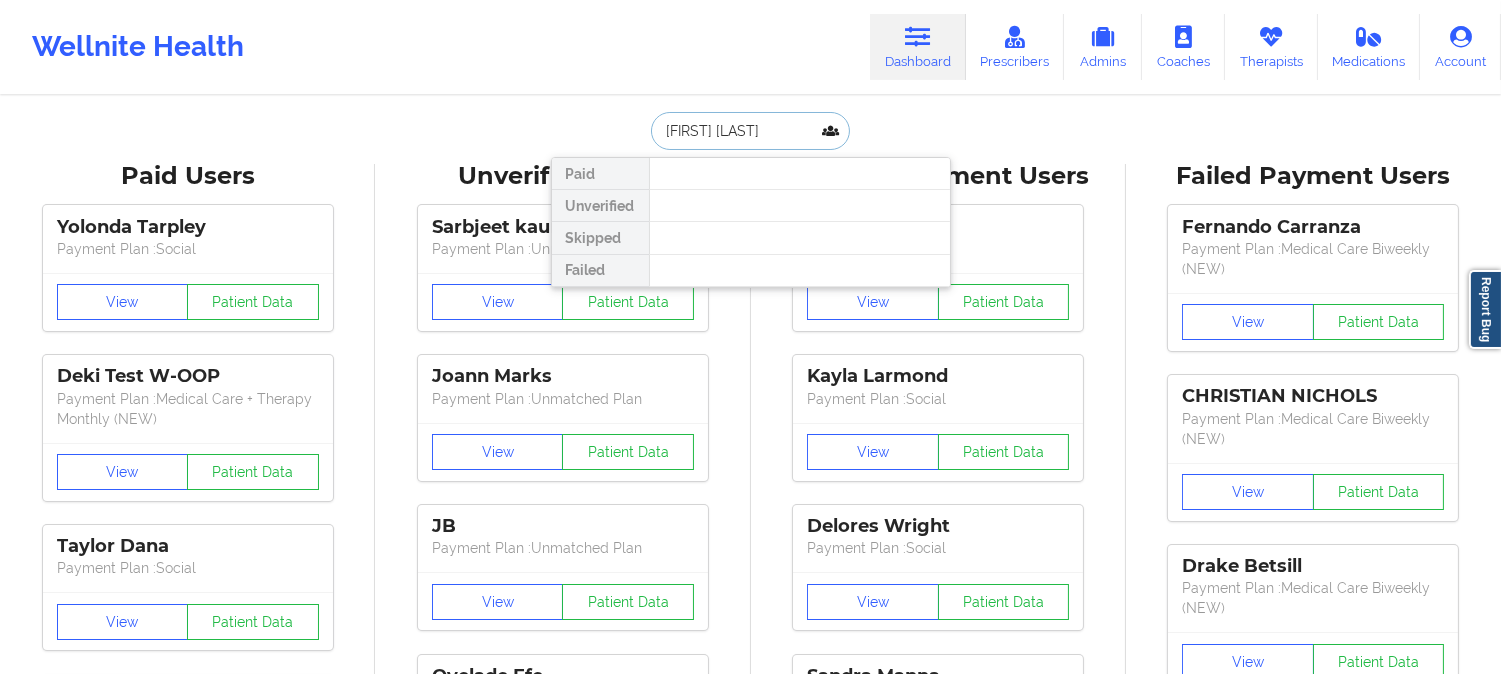 scroll, scrollTop: 0, scrollLeft: 0, axis: both 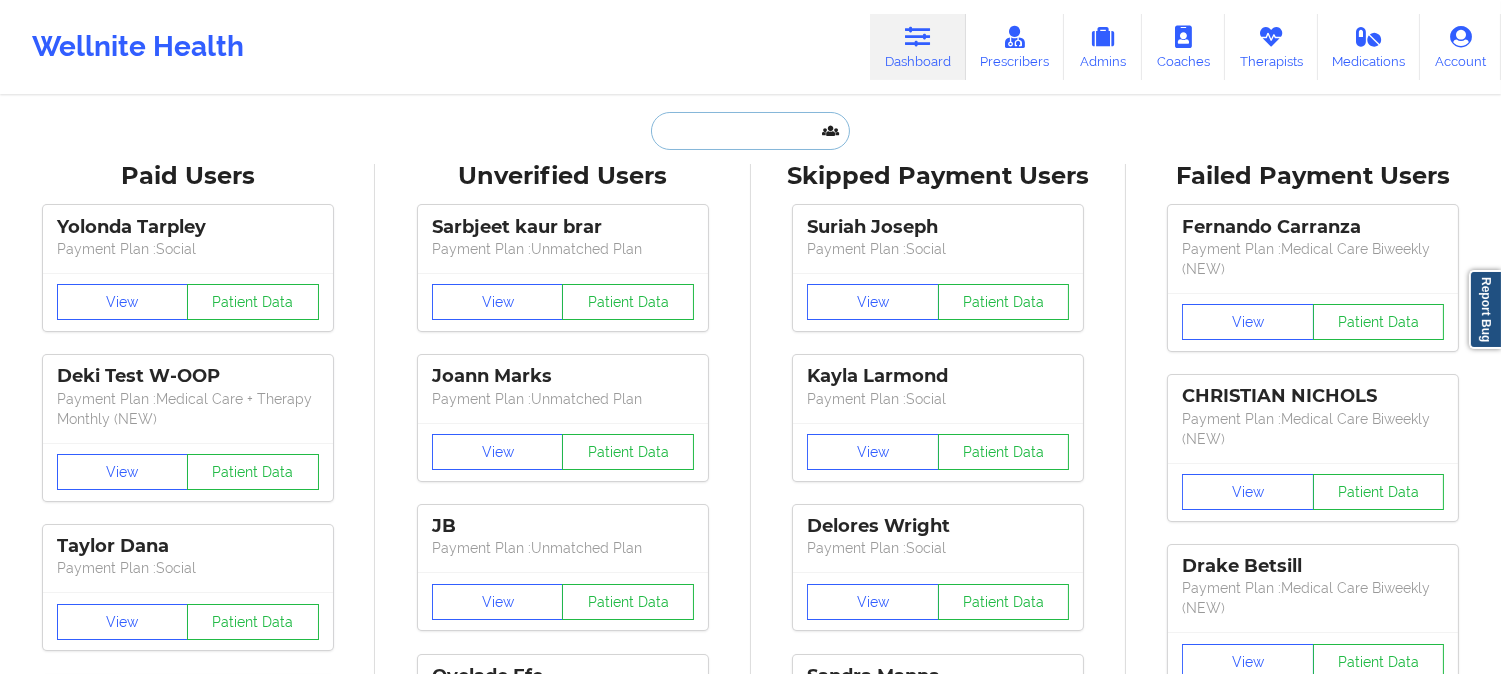 paste on "[EMAIL]" 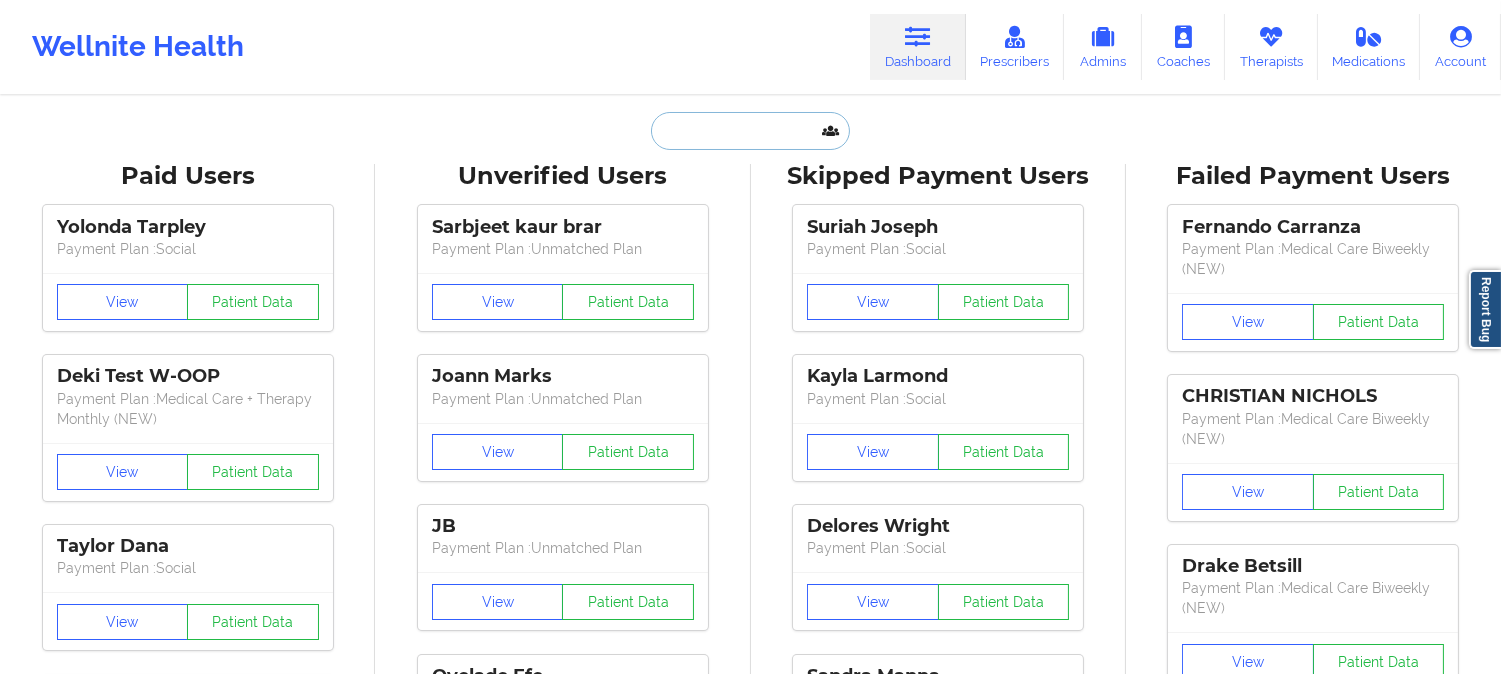 scroll, scrollTop: 0, scrollLeft: 0, axis: both 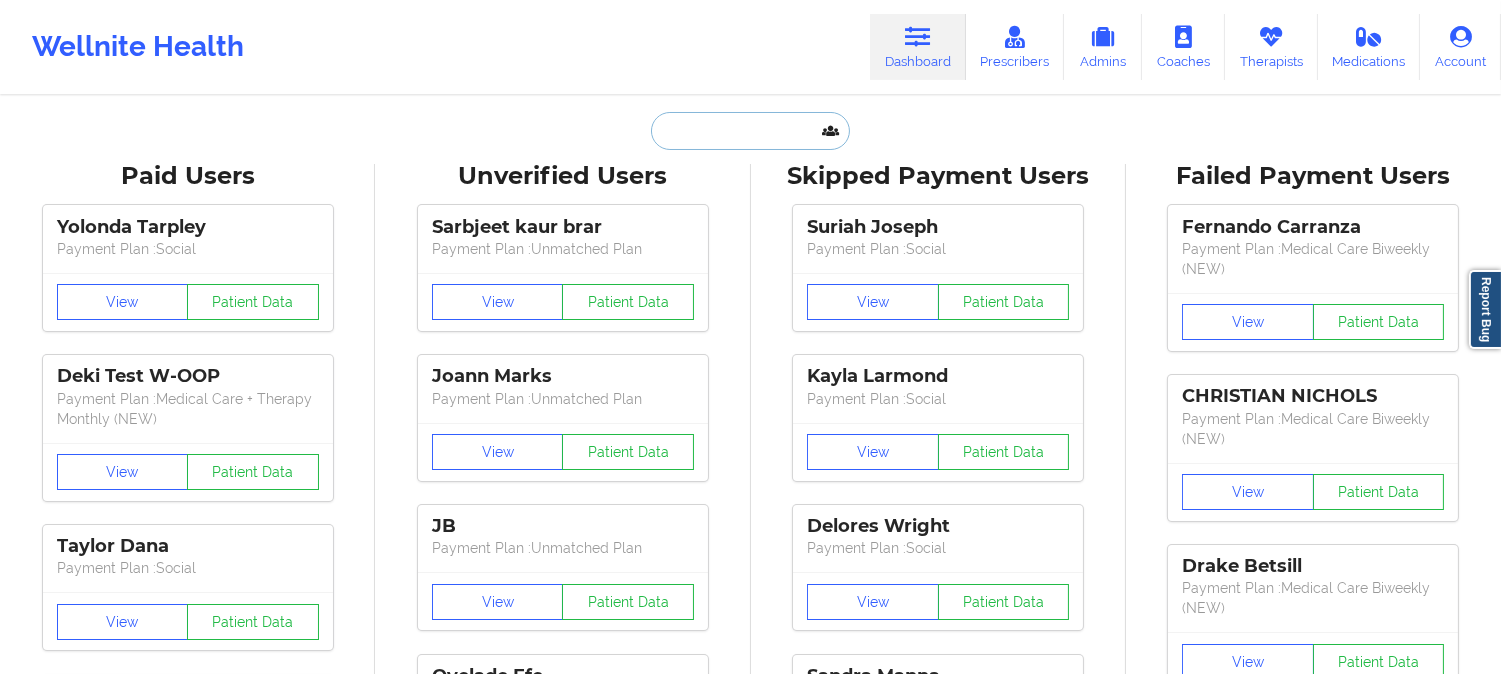paste on "[EMAIL]" 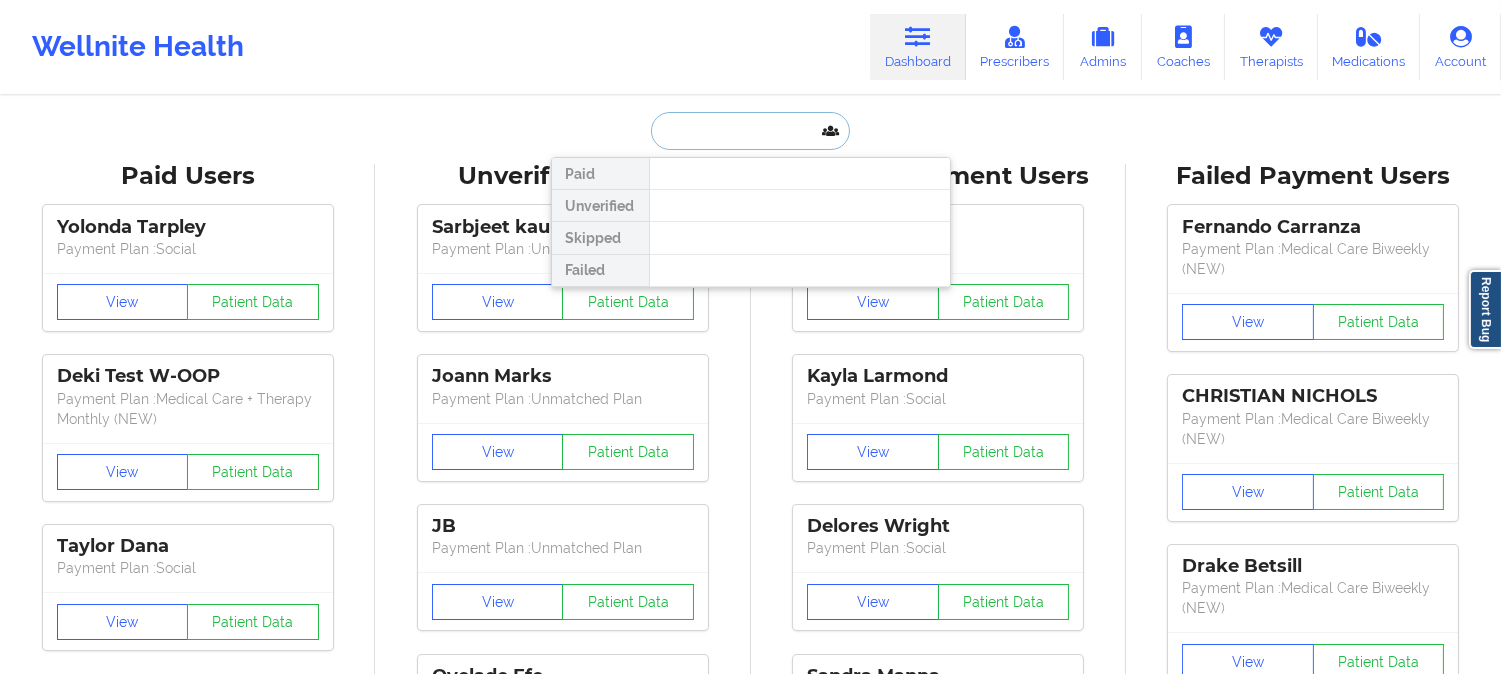 scroll, scrollTop: 0, scrollLeft: 0, axis: both 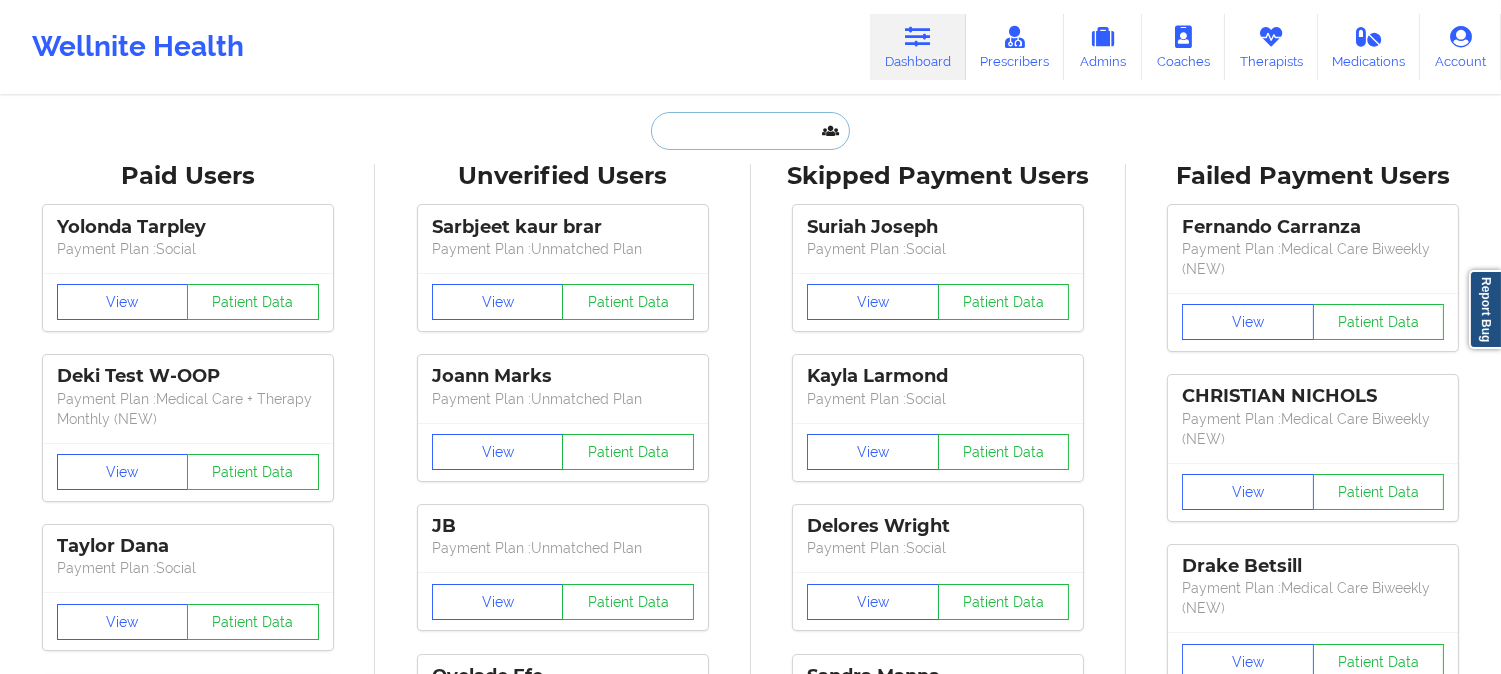 click at bounding box center [750, 131] 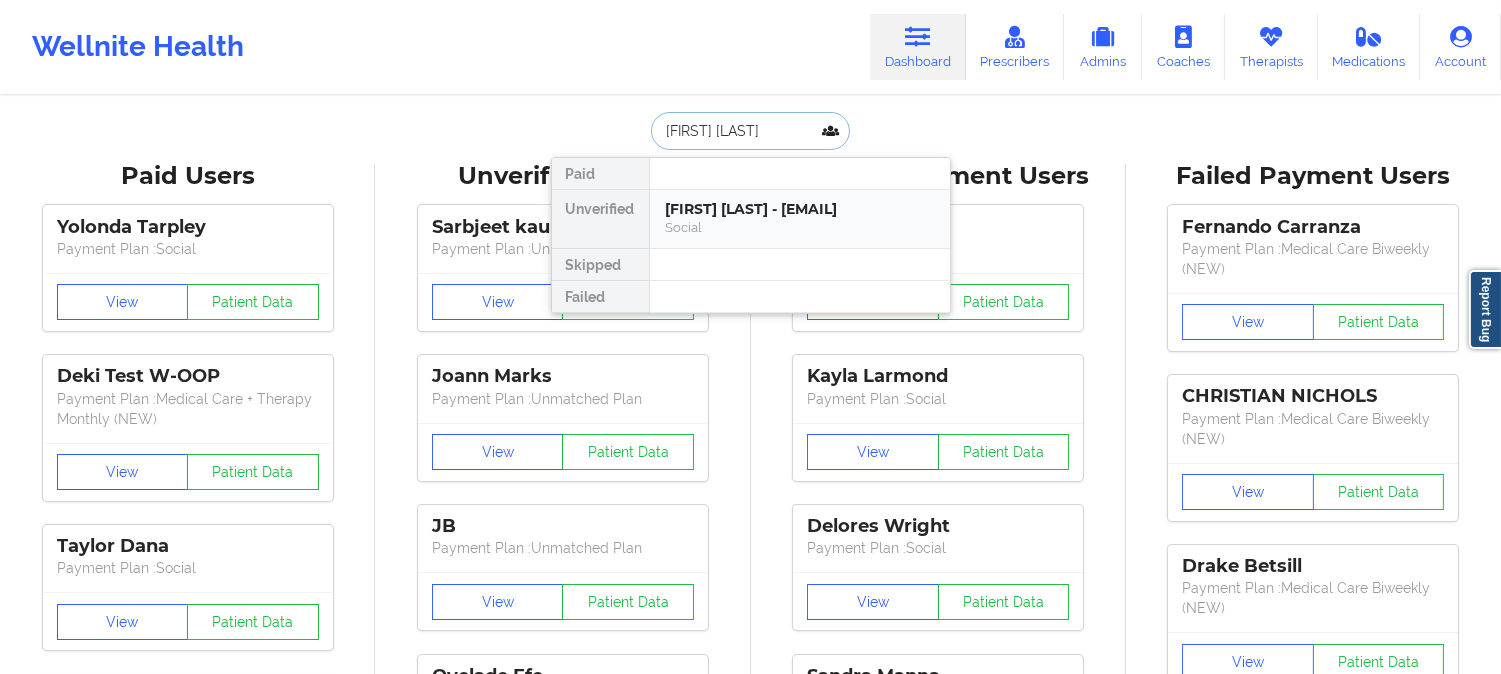 click on "[FIRST] [LAST] - [EMAIL]" at bounding box center [800, 209] 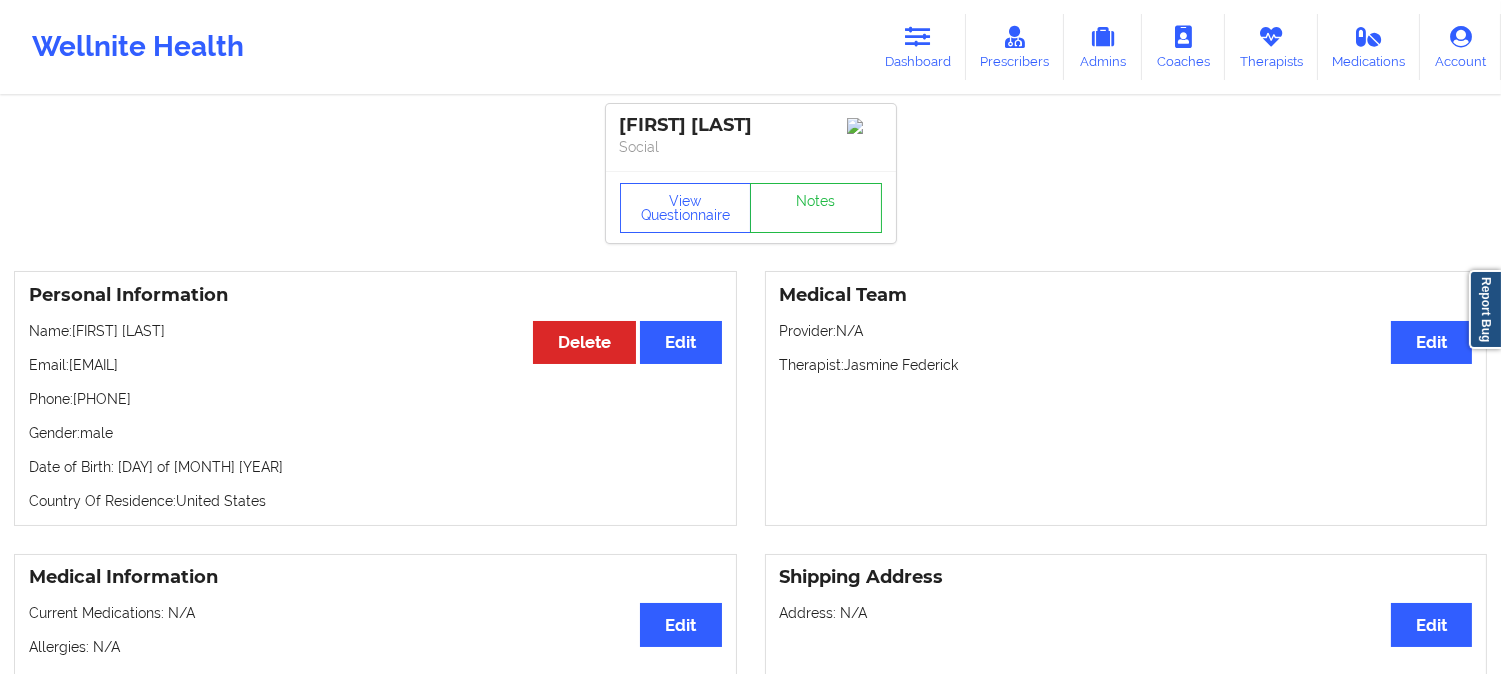 scroll, scrollTop: 0, scrollLeft: 0, axis: both 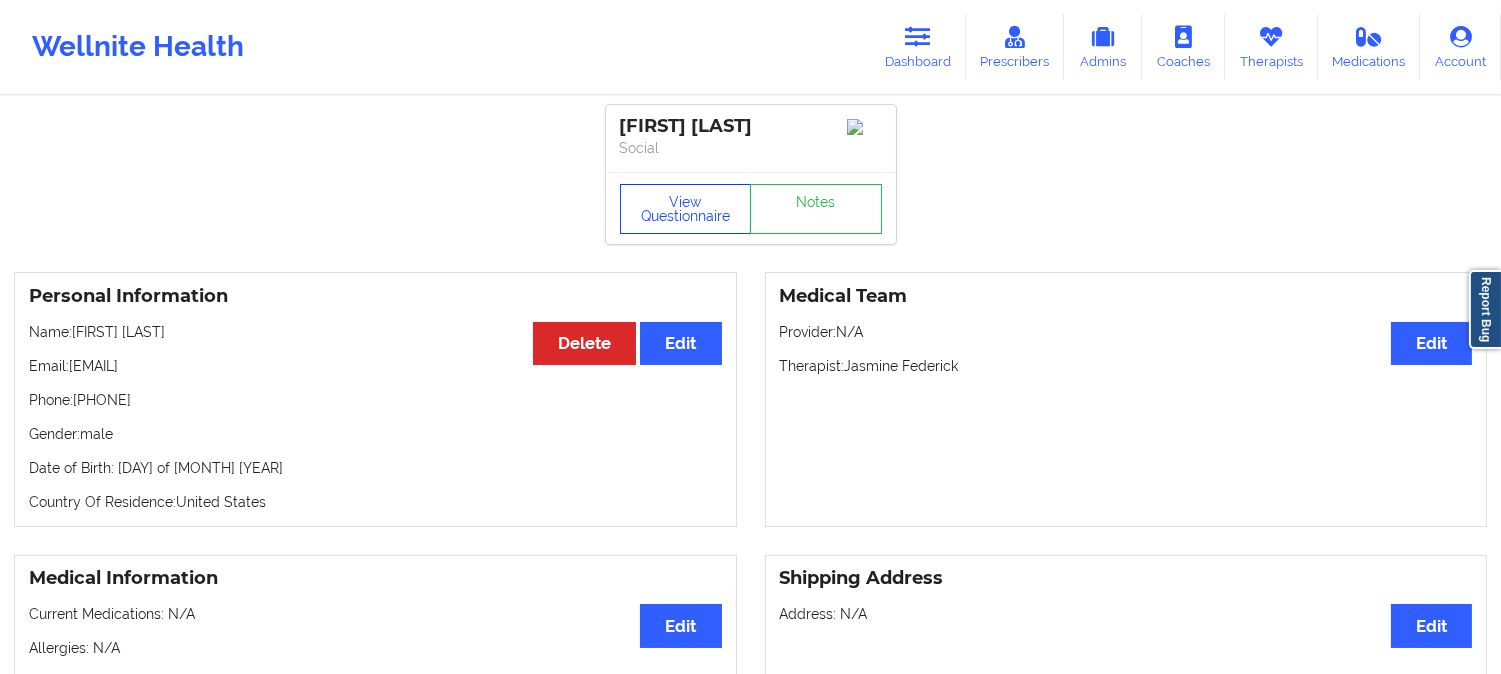 click on "View Questionnaire" at bounding box center (686, 209) 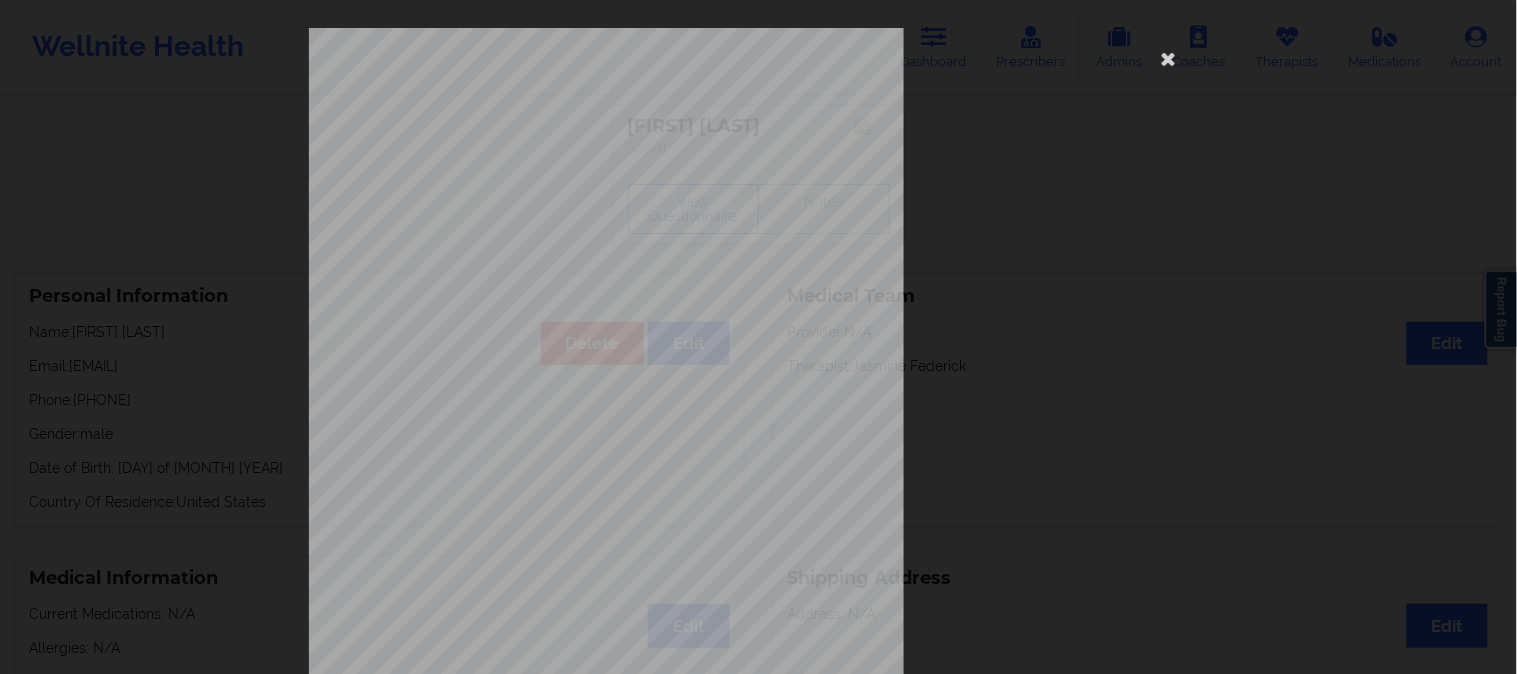 click on "[NUMBER] [STREET] [CITY], [STATE], [POSTAL_CODE] [STATE], [COUNTRY]. What state do you live in ? [STATE] Full Name [FIRST] [LAST] Date of Birth [MONTH]/[DAY]/[YEAR] Gender male Are you pregnant, breastfeeding or postnatal ? (Check all that apply) None Do you have any drug allergies ? None Please list all of your drug allergies. None Please tell us your shipping address Street Address City State Postal Code Country Have you seen a Psychiatrist or Doctor for depression/anxiety ? Have you been diagnosed with any of the following conditions ? (Choose all that apply) Are you currently taking medication for depression and/or anxiety ? Please list all of your current medications, including prescriptions and over-the-counter supplements. Are you here for depression or anxiety ? How often have you been bothered by the following , over the past 2 weeks ? Page 1 of 4" at bounding box center (758, 337) 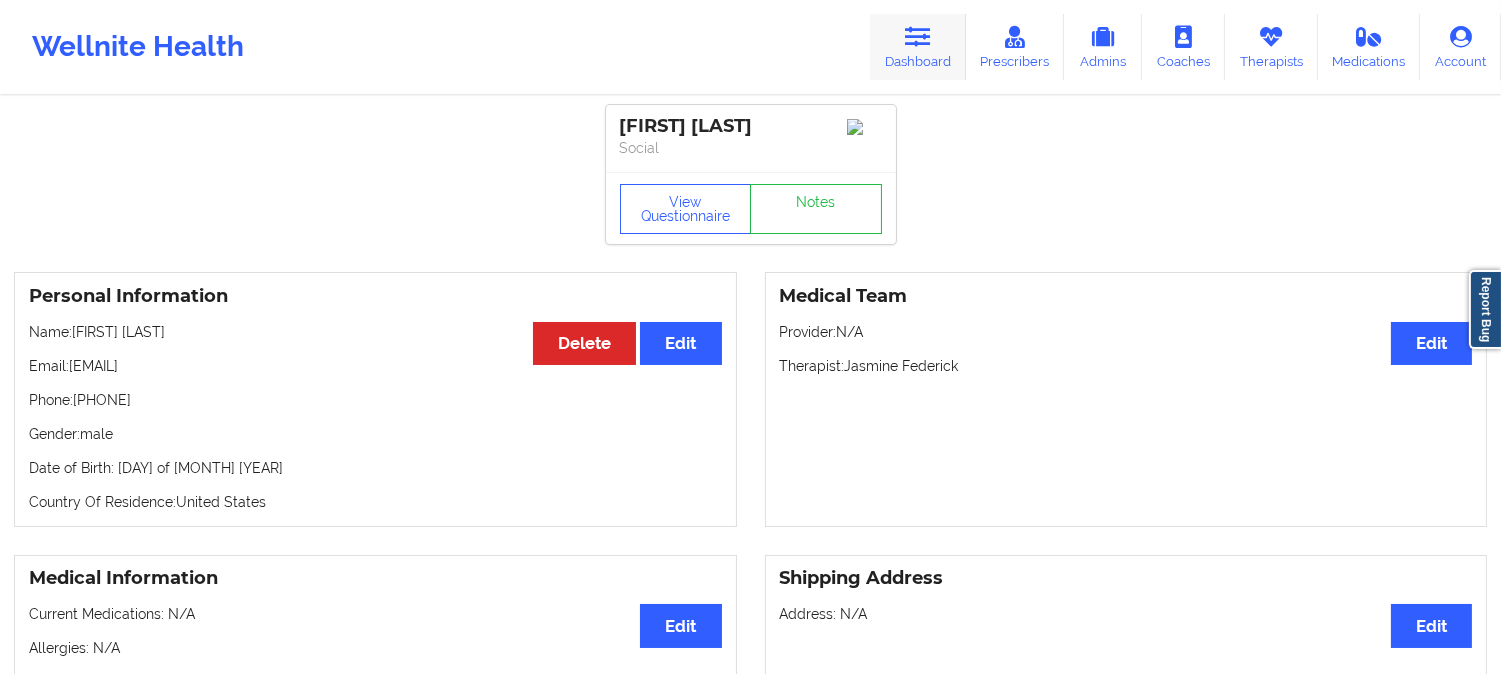 click at bounding box center [918, 37] 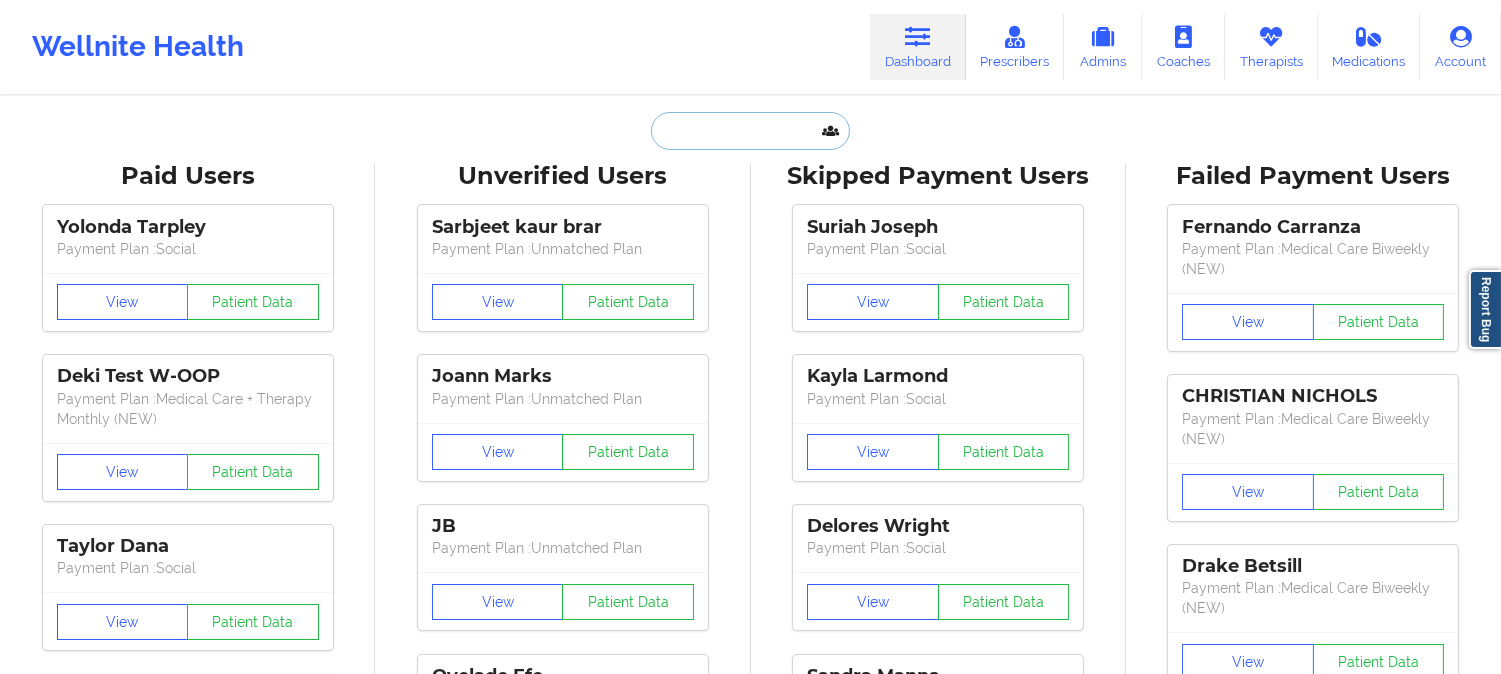 click at bounding box center [750, 131] 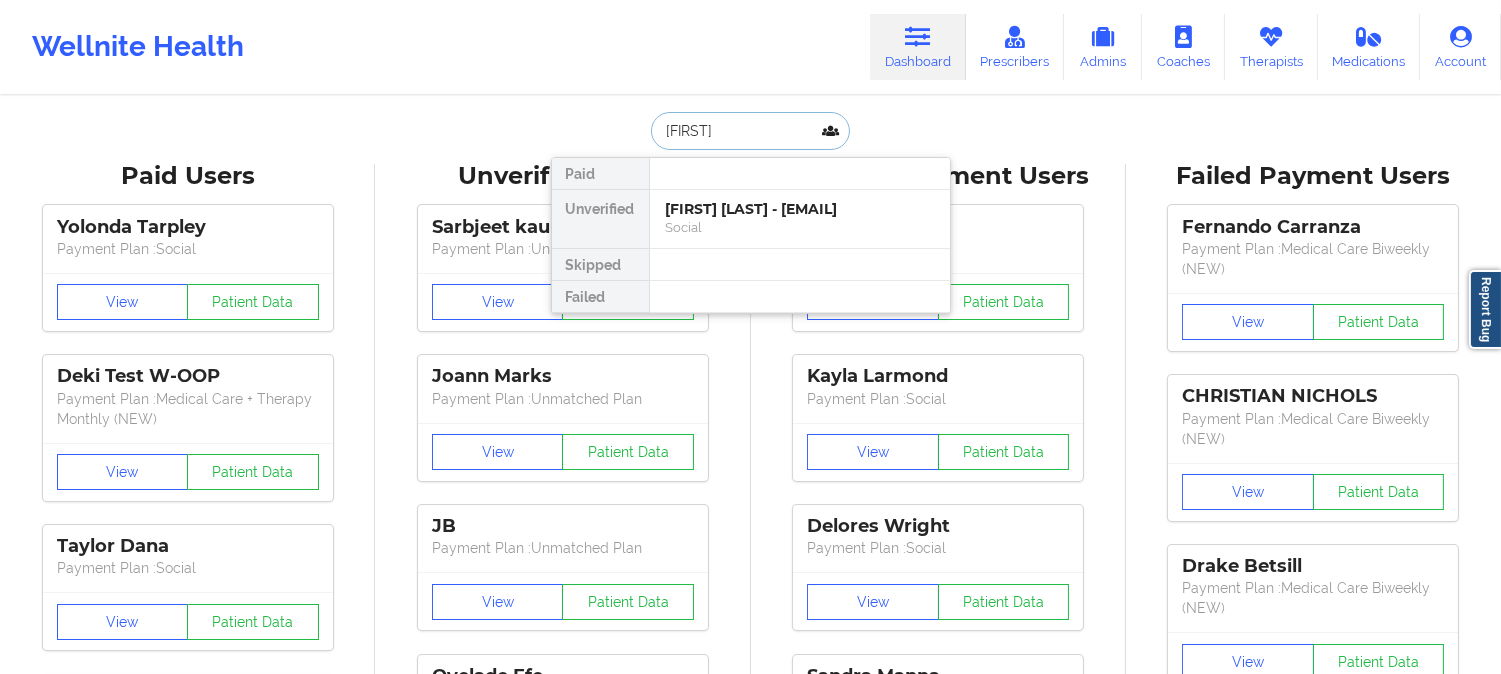 click on "[FIRST]" at bounding box center [750, 131] 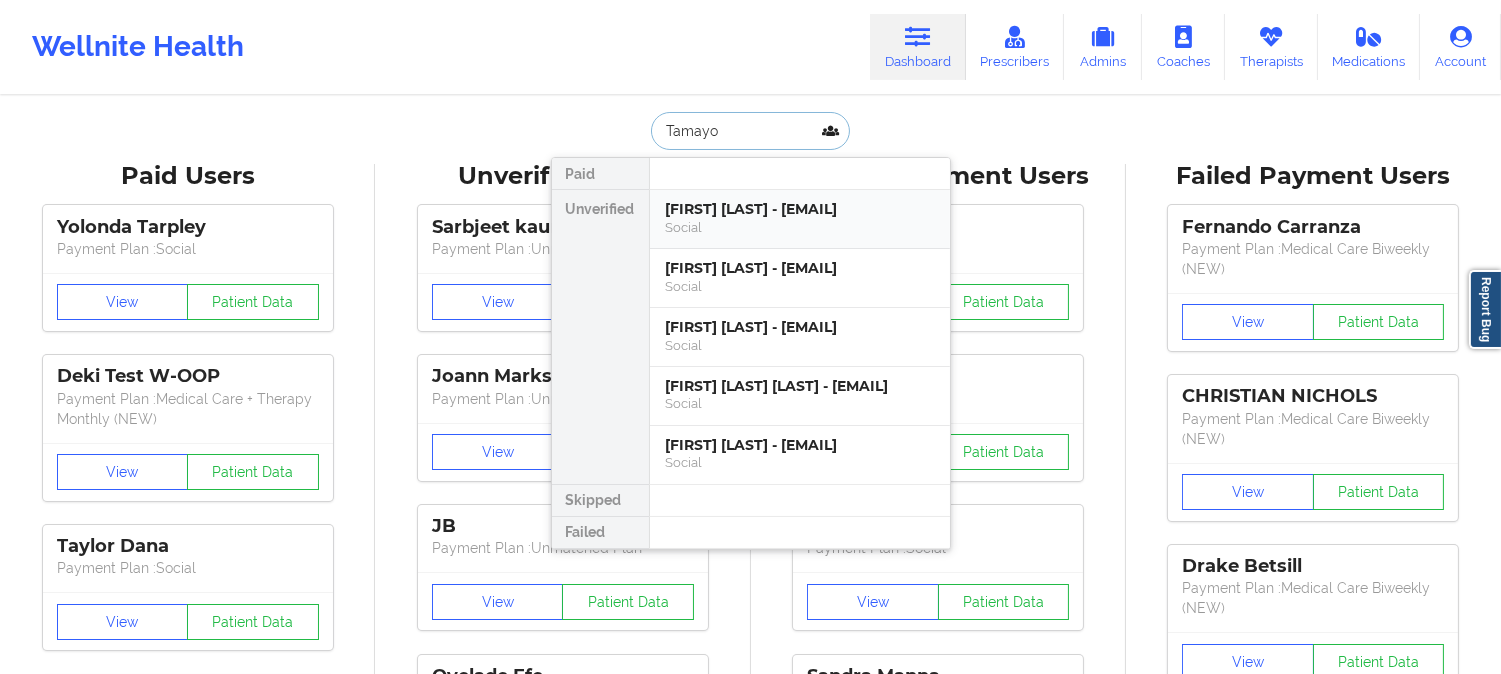 click on "[FIRST] [LAST] - [EMAIL]" at bounding box center [800, 209] 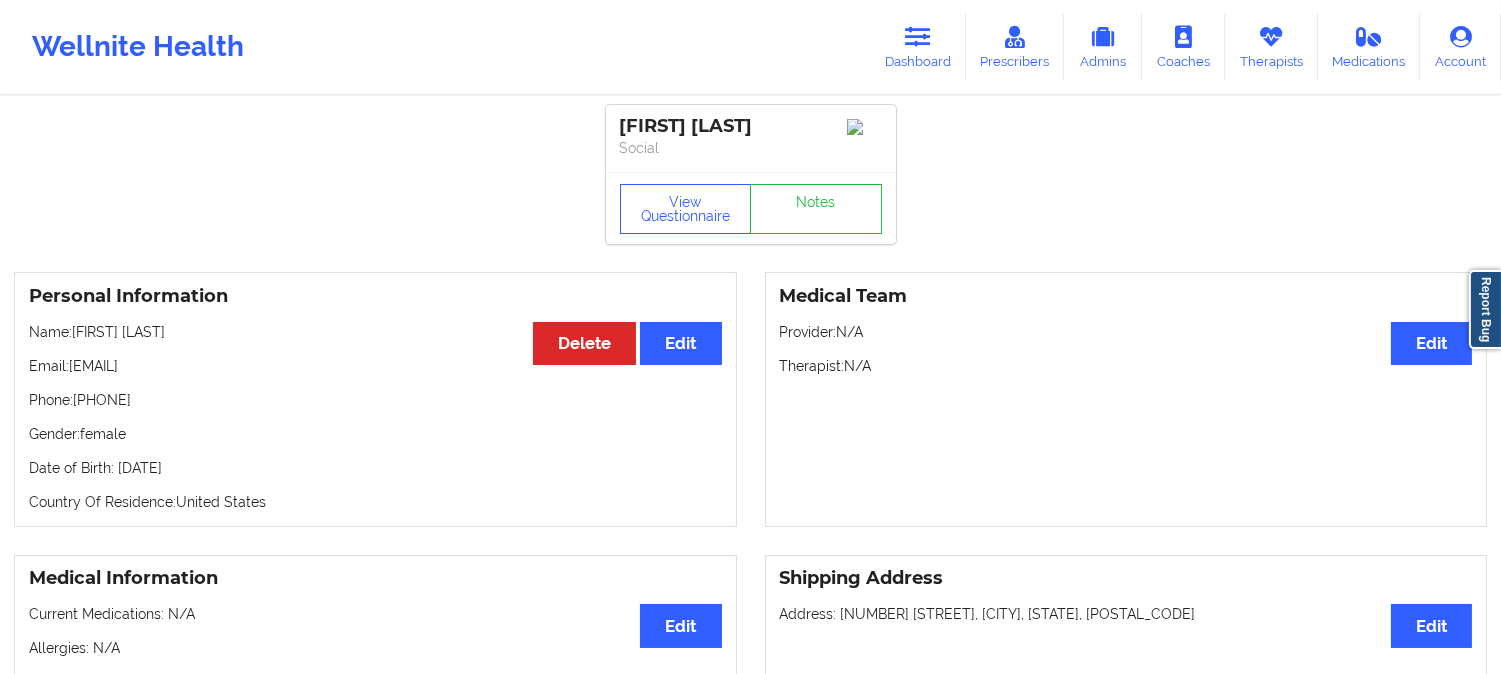 drag, startPoint x: 250, startPoint y: 342, endPoint x: 76, endPoint y: 337, distance: 174.07182 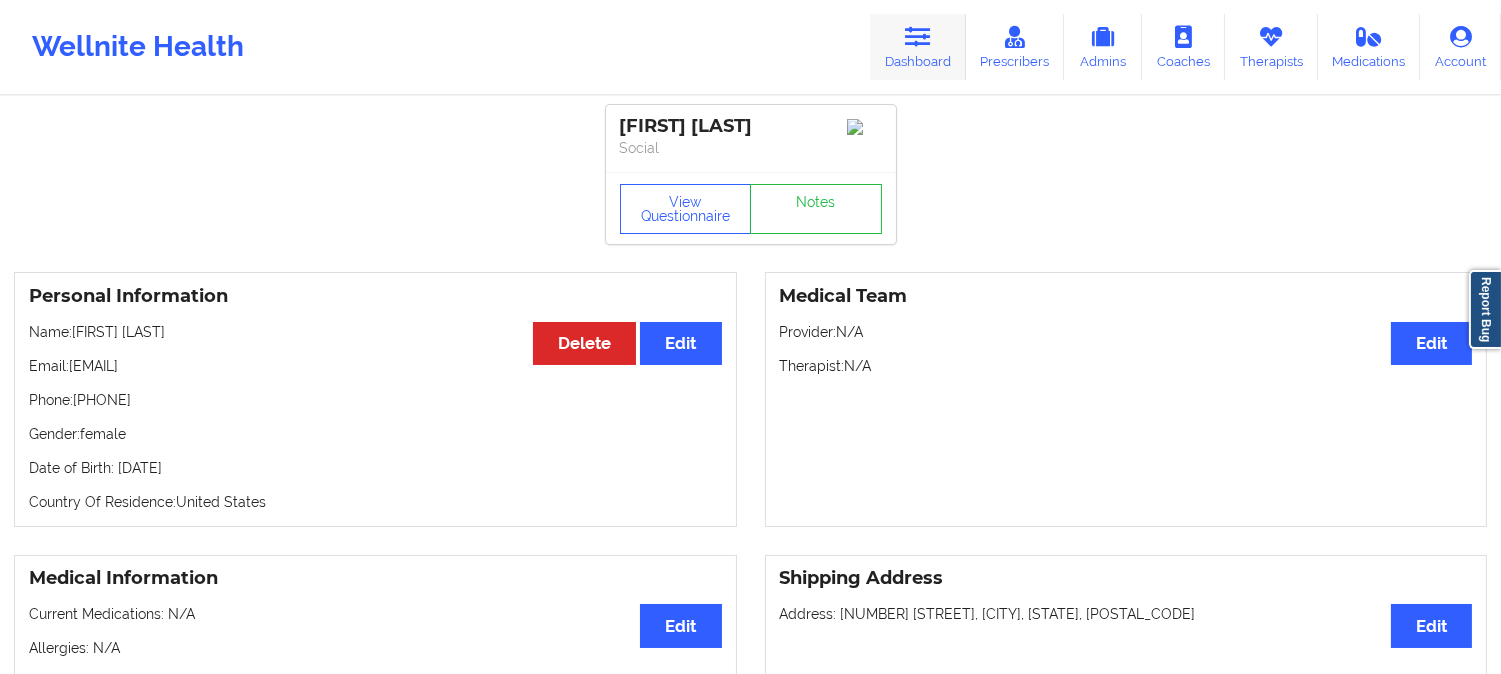 click on "Dashboard" at bounding box center (918, 47) 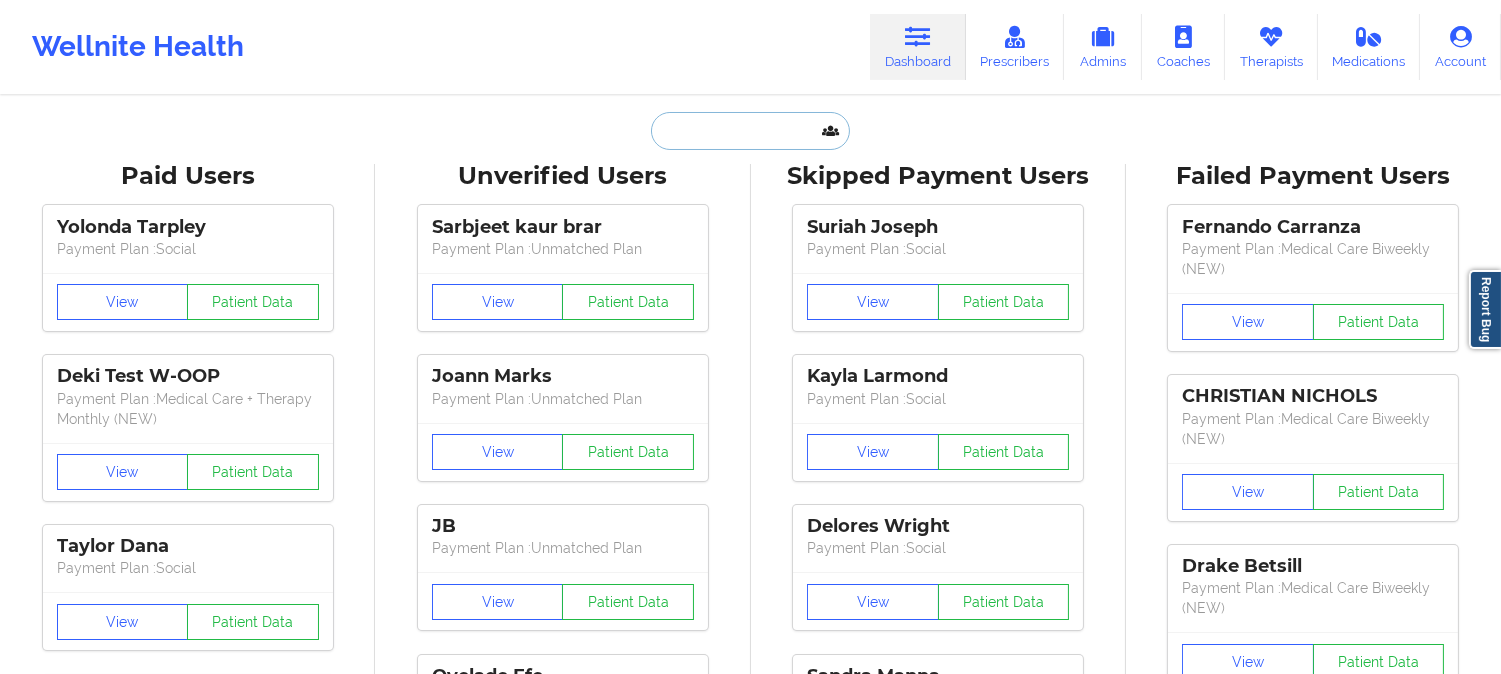 click at bounding box center (750, 131) 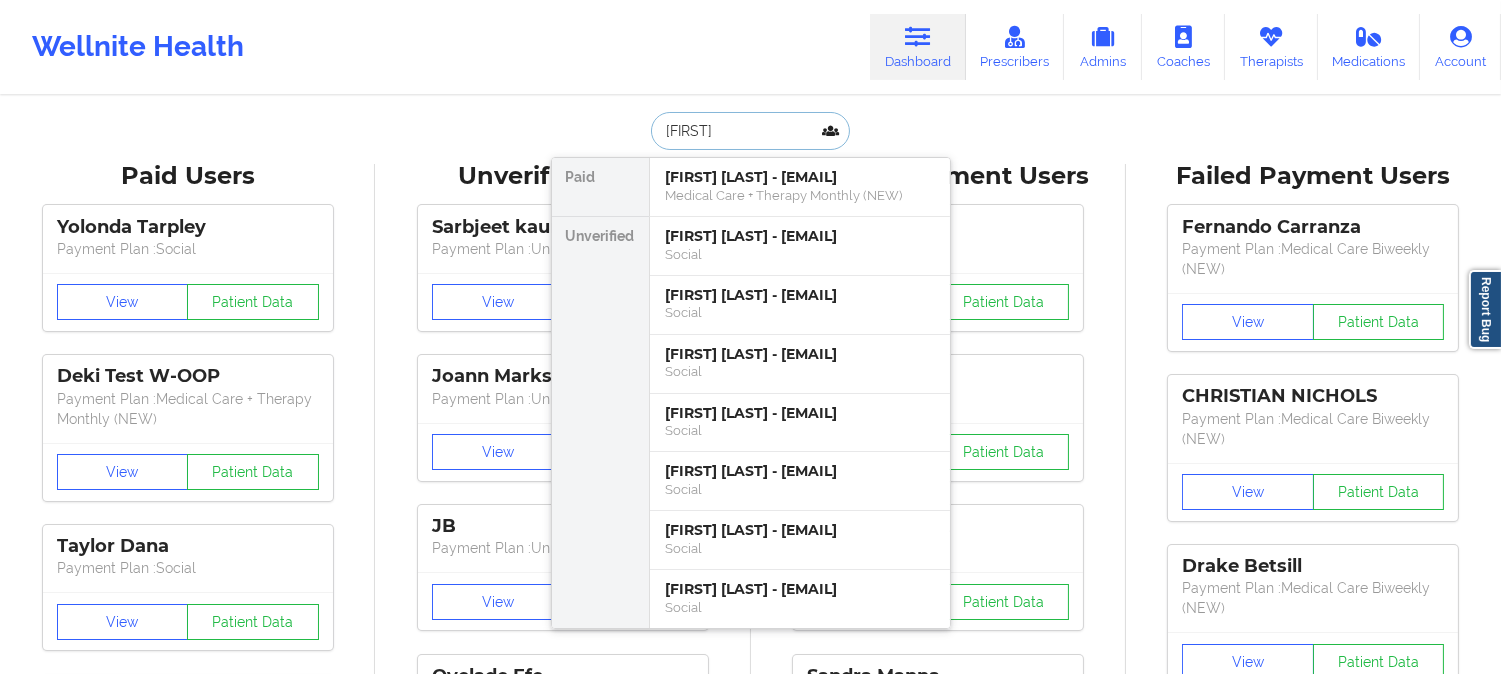 paste on "[LAST]" 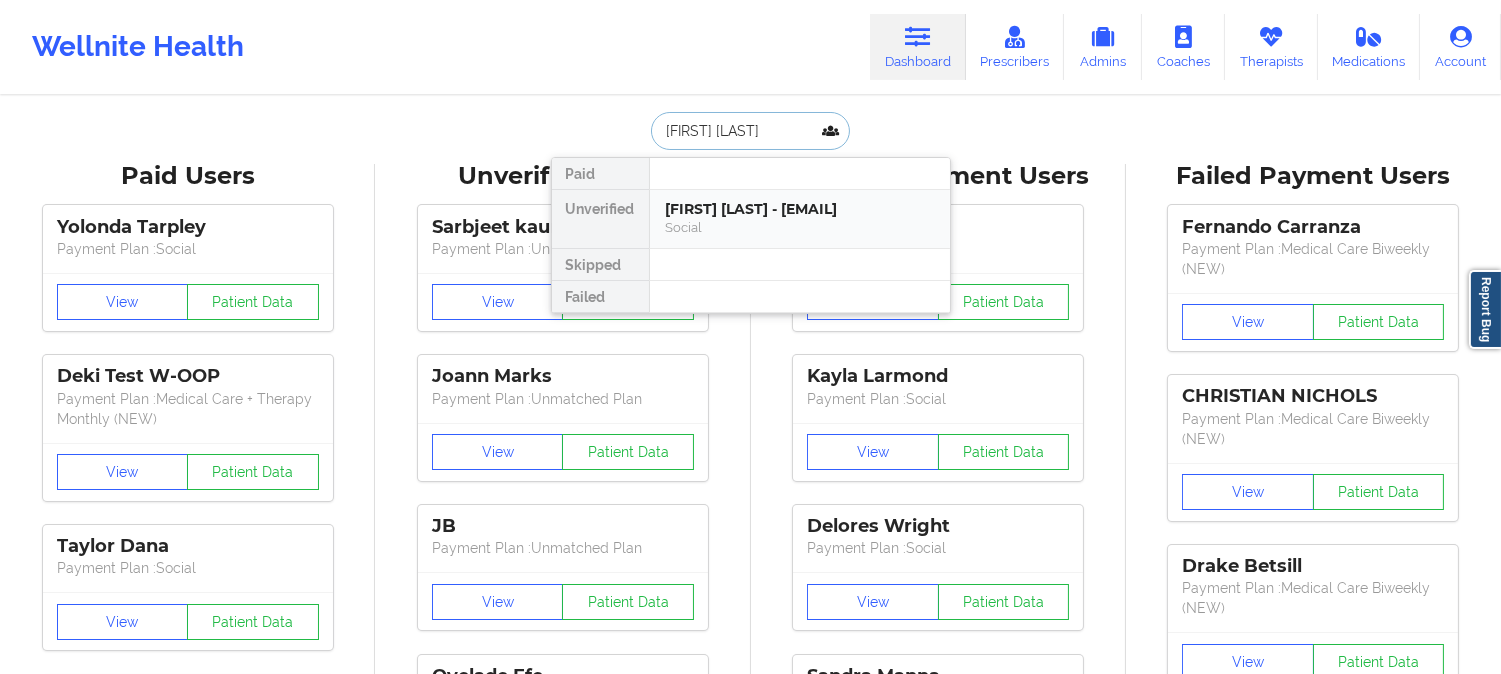 click on "Social" at bounding box center [800, 227] 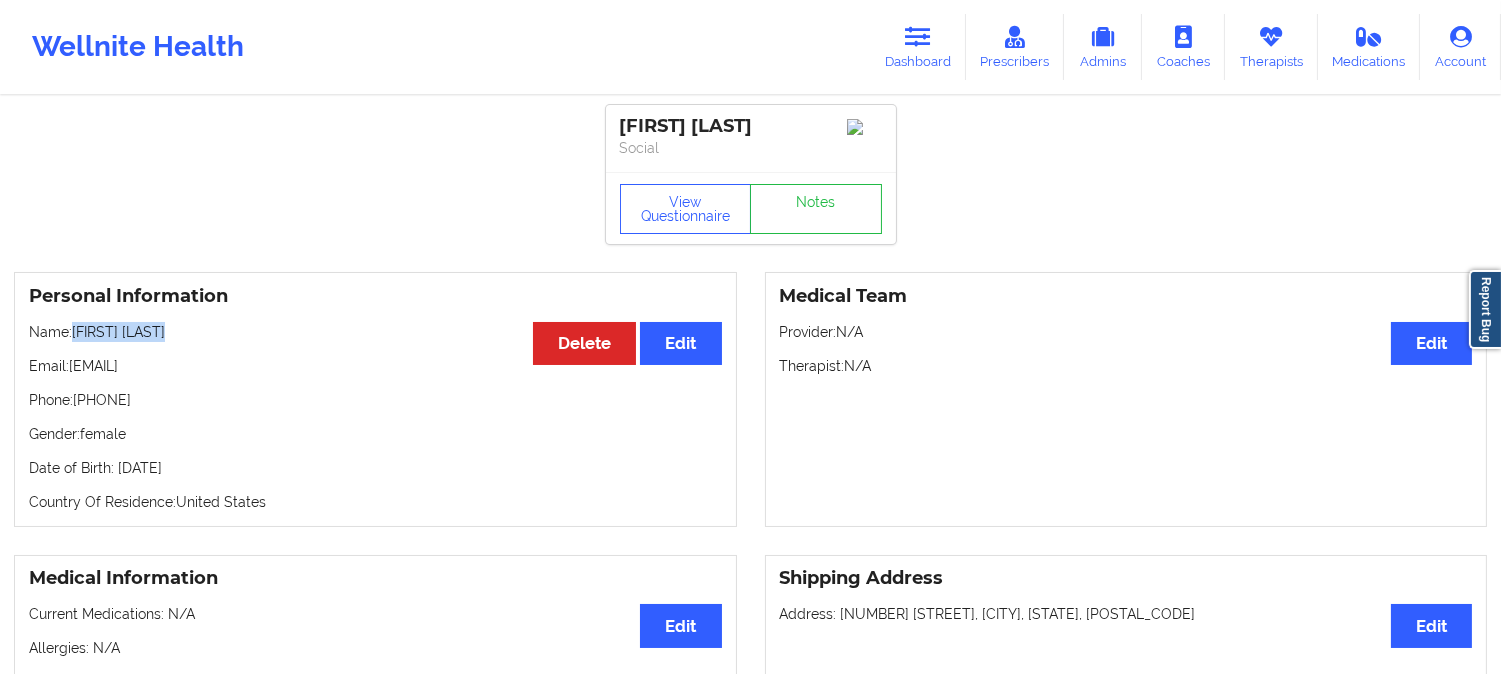 drag, startPoint x: 187, startPoint y: 334, endPoint x: 72, endPoint y: 326, distance: 115.27792 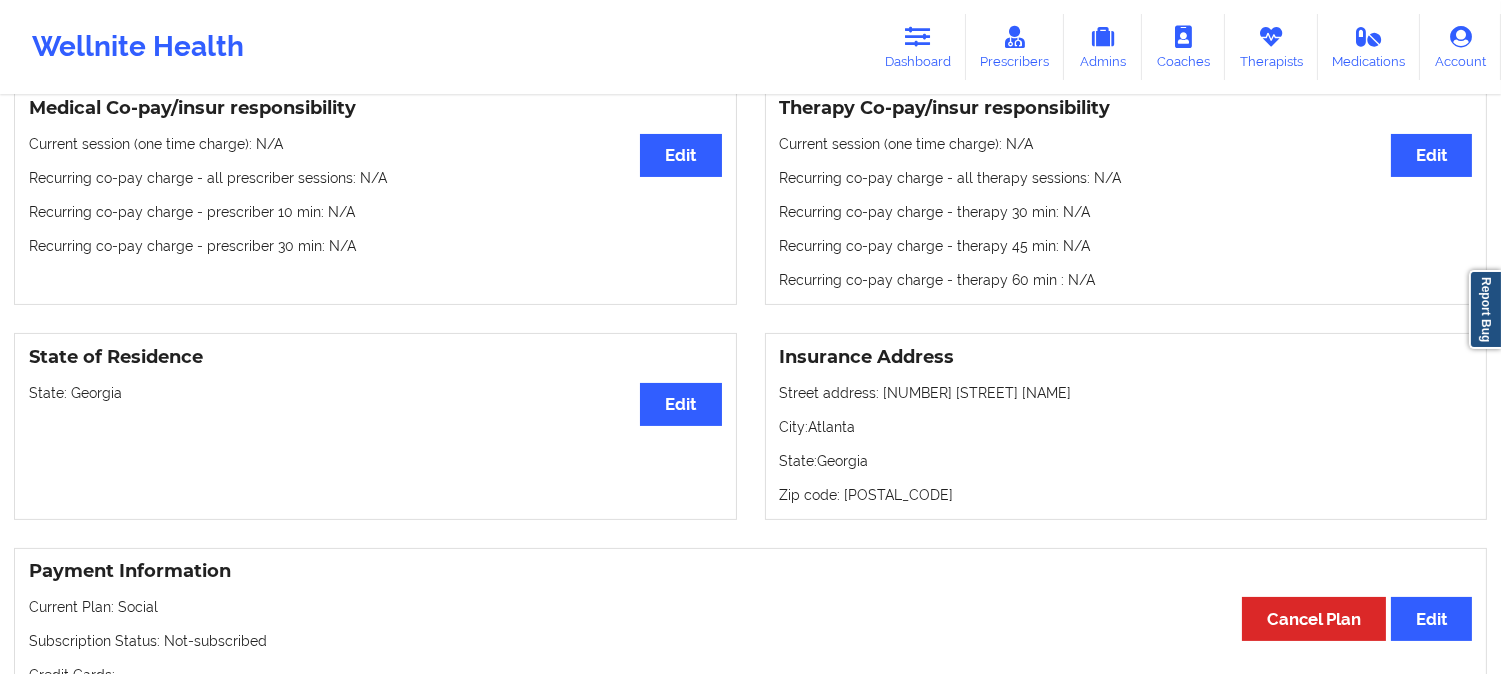 scroll, scrollTop: 618, scrollLeft: 0, axis: vertical 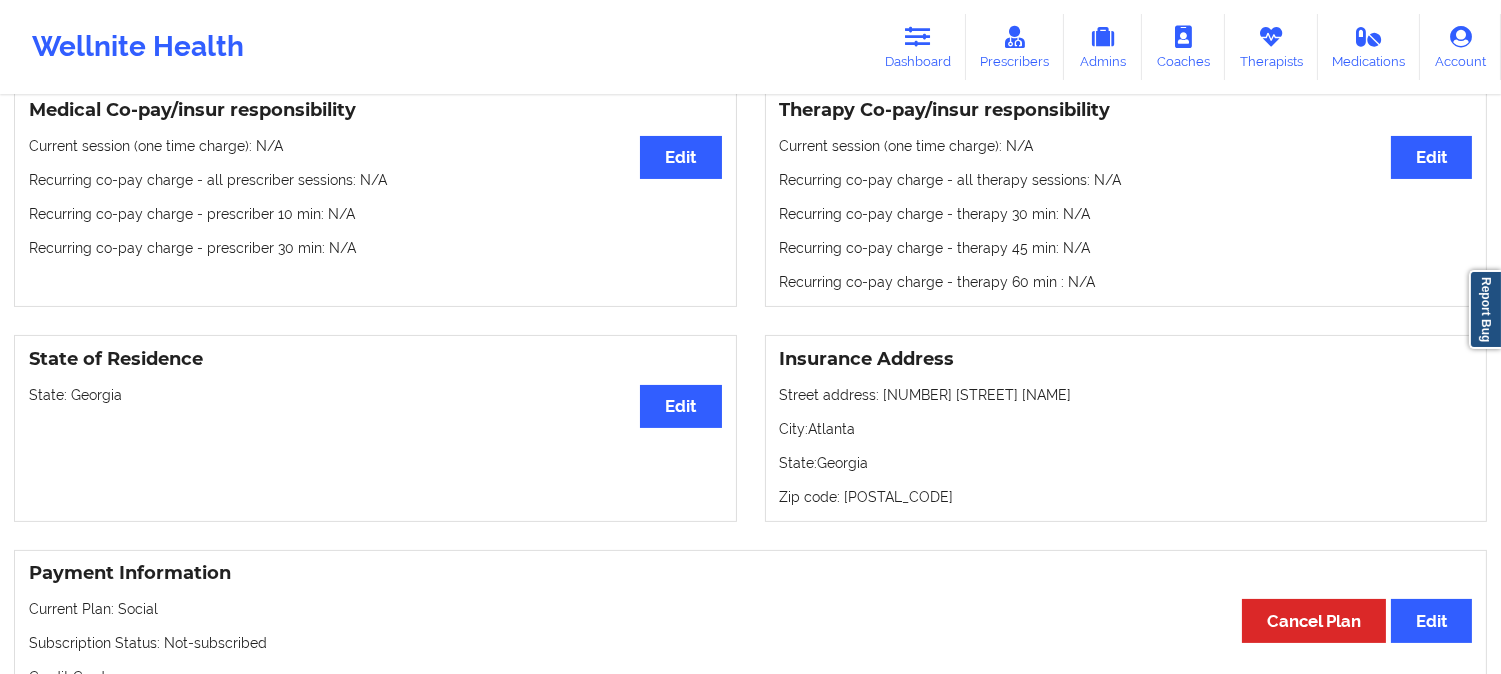 drag, startPoint x: 420, startPoint y: 576, endPoint x: 420, endPoint y: 557, distance: 19 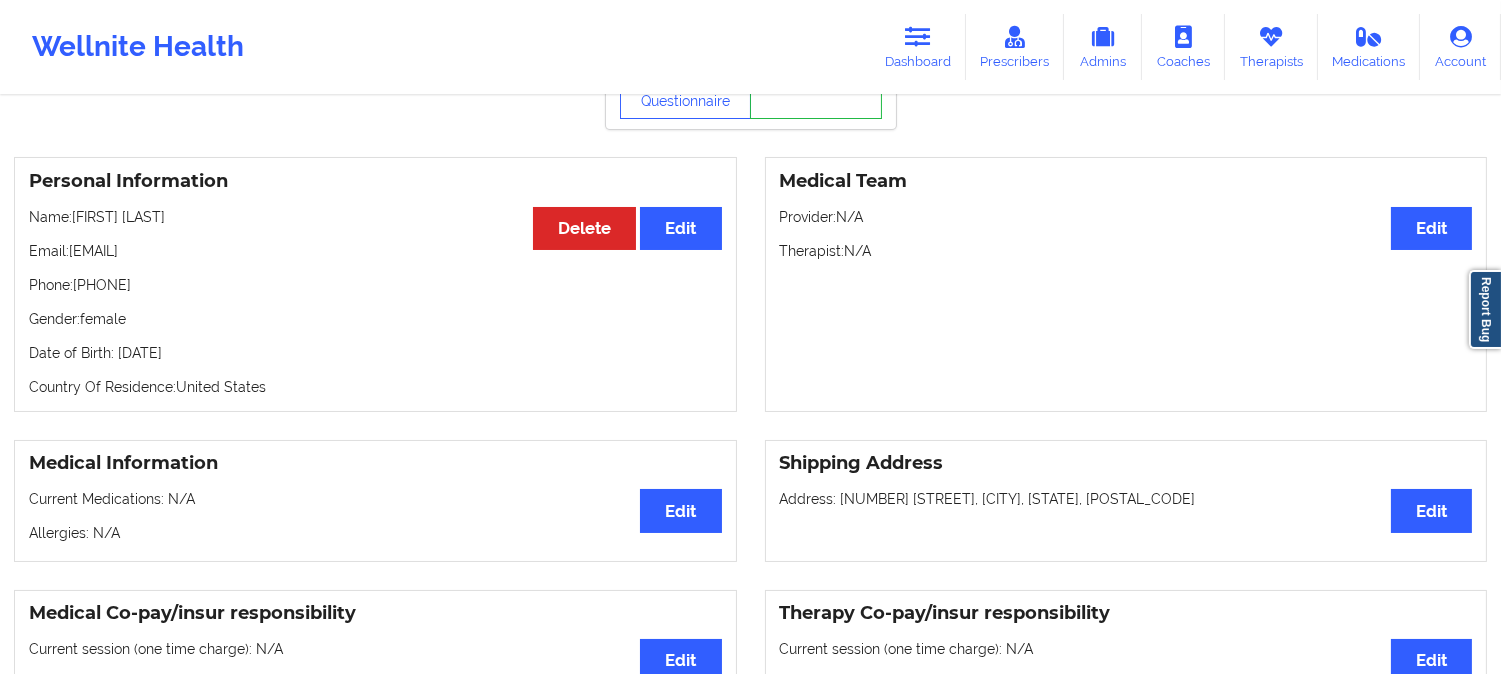 scroll, scrollTop: 0, scrollLeft: 0, axis: both 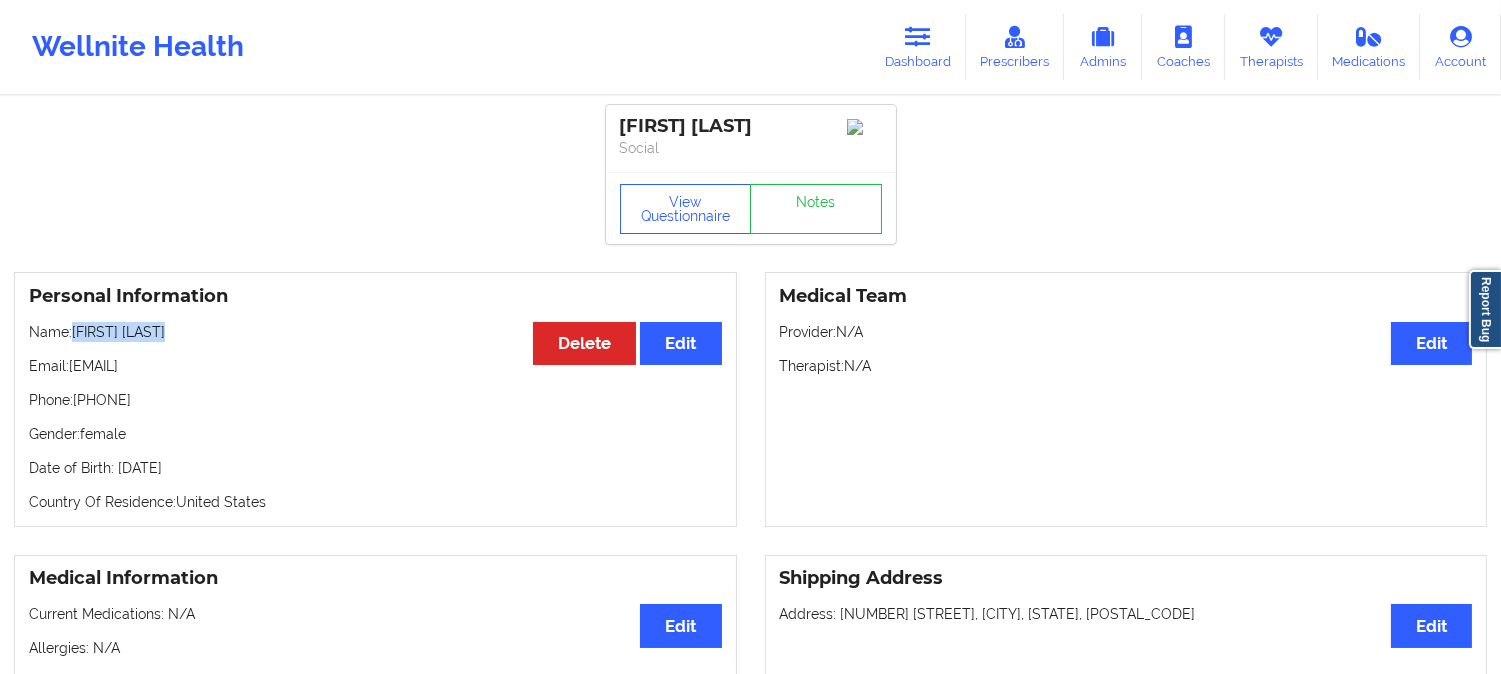 drag, startPoint x: 170, startPoint y: 340, endPoint x: 73, endPoint y: 338, distance: 97.020615 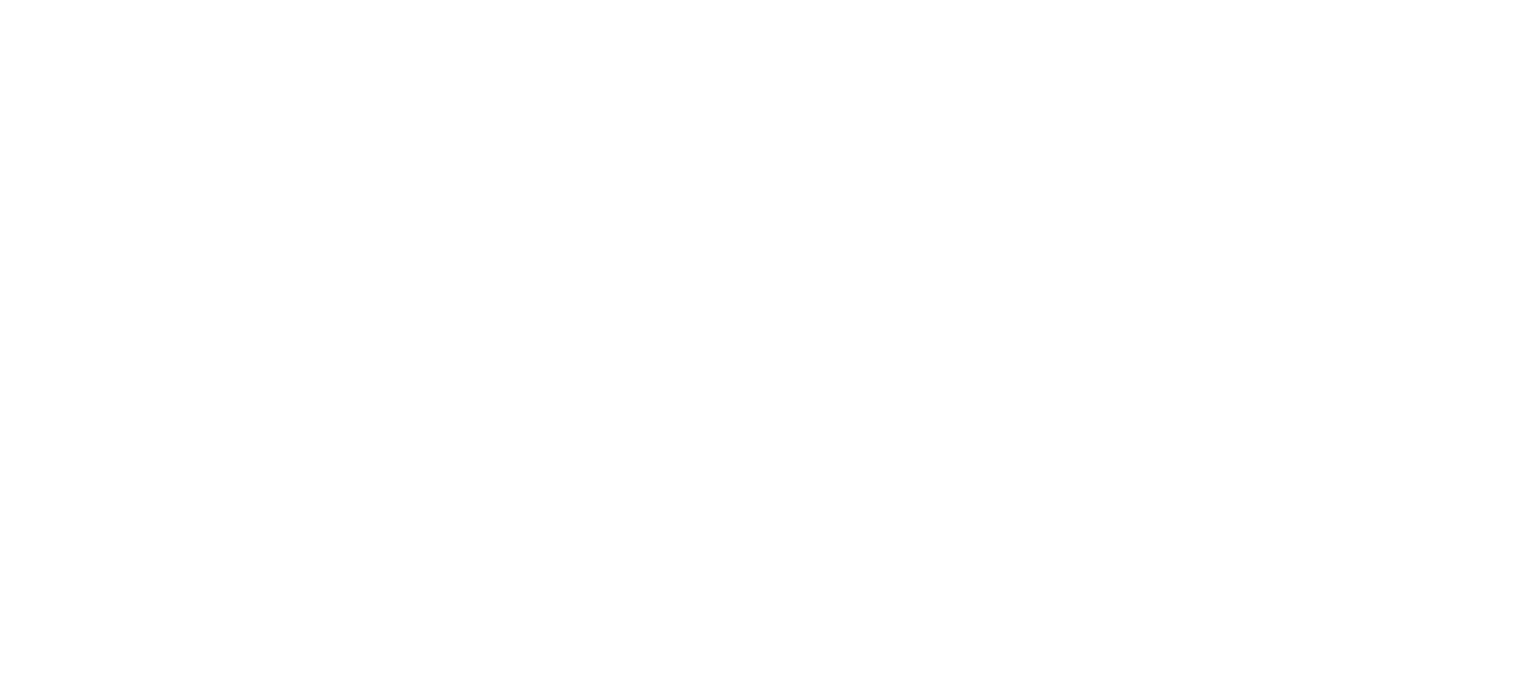 scroll, scrollTop: 0, scrollLeft: 0, axis: both 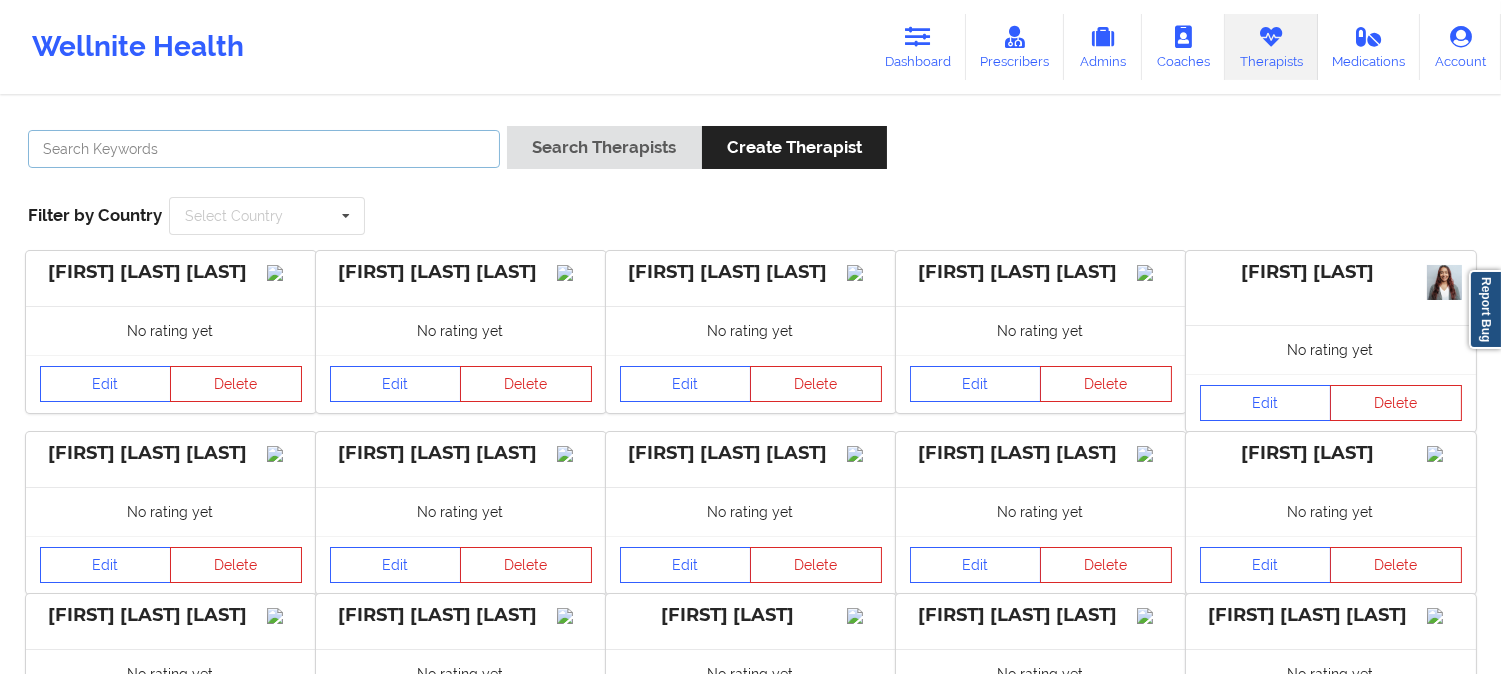 click at bounding box center (264, 149) 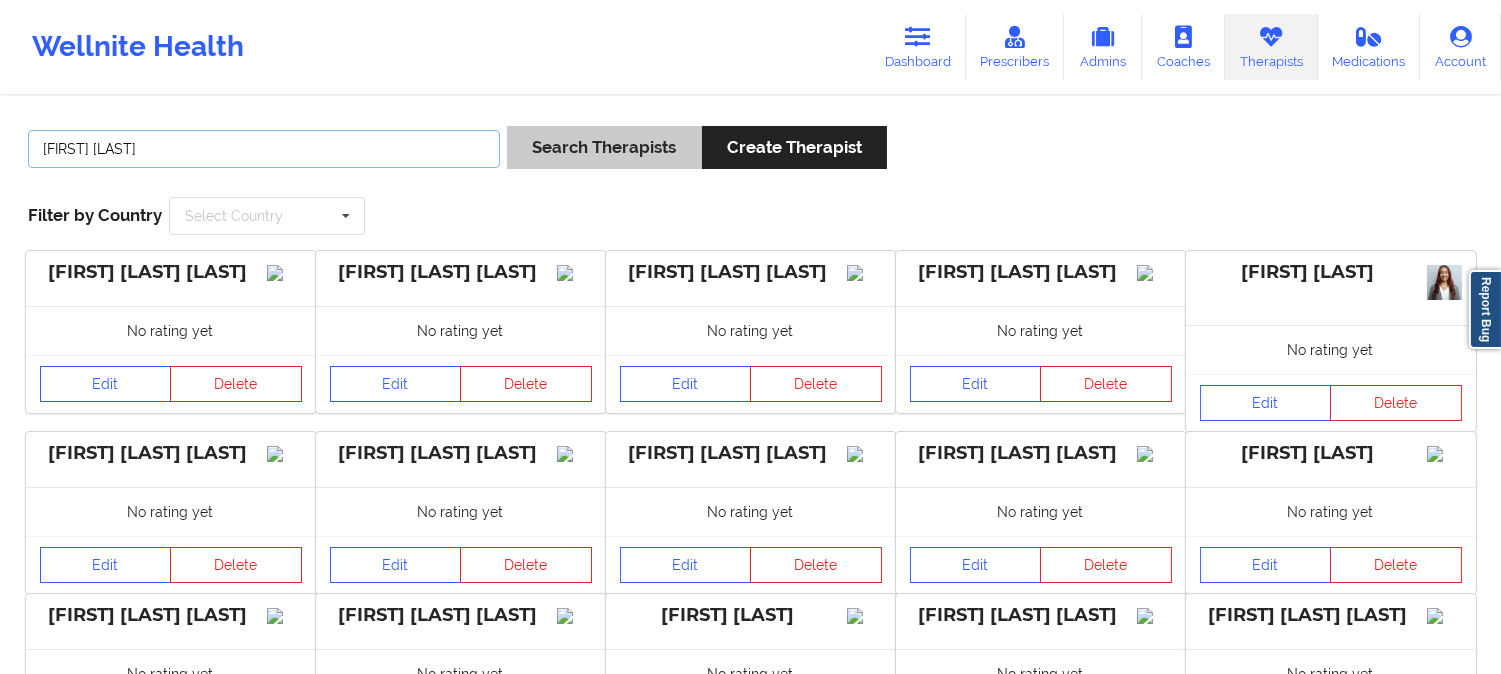 type on "[FIRST] [LAST]" 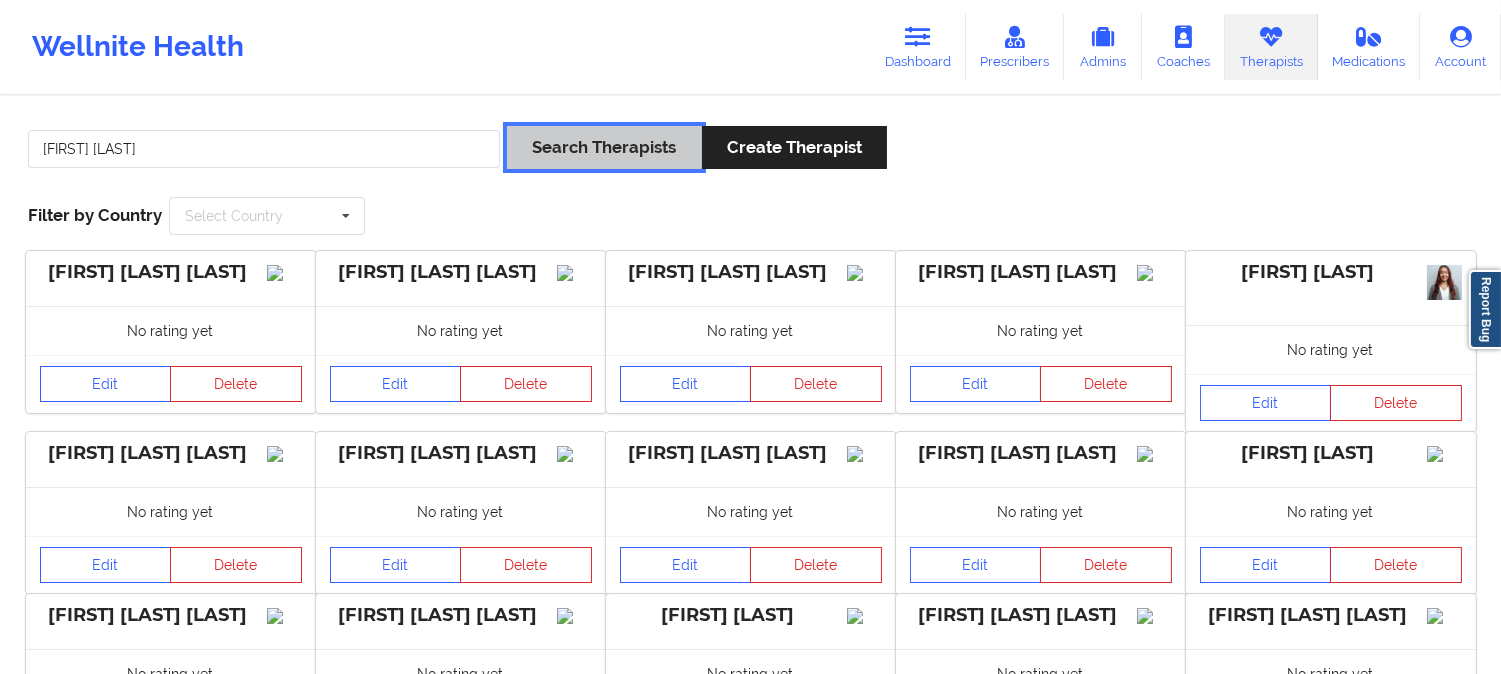 click on "Search Therapists" at bounding box center [604, 147] 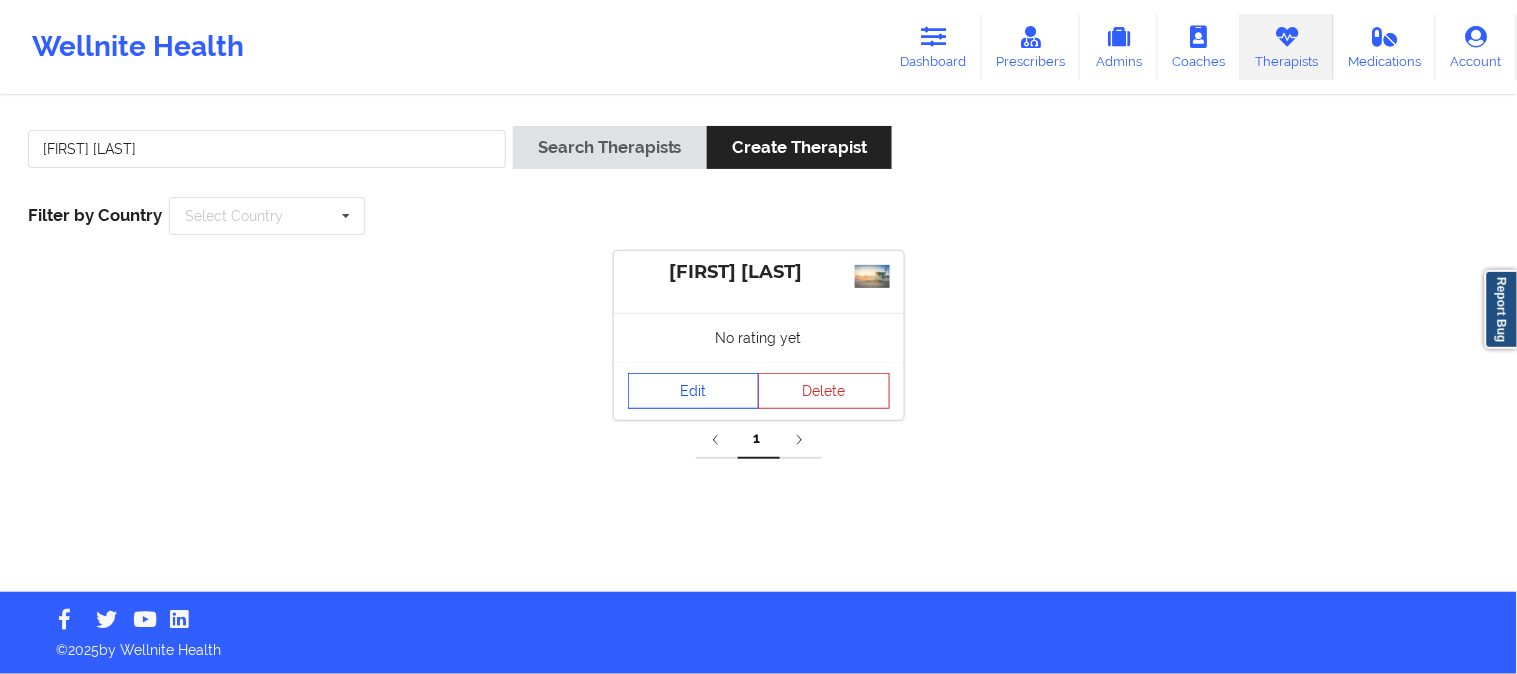 click on "Edit" at bounding box center (694, 391) 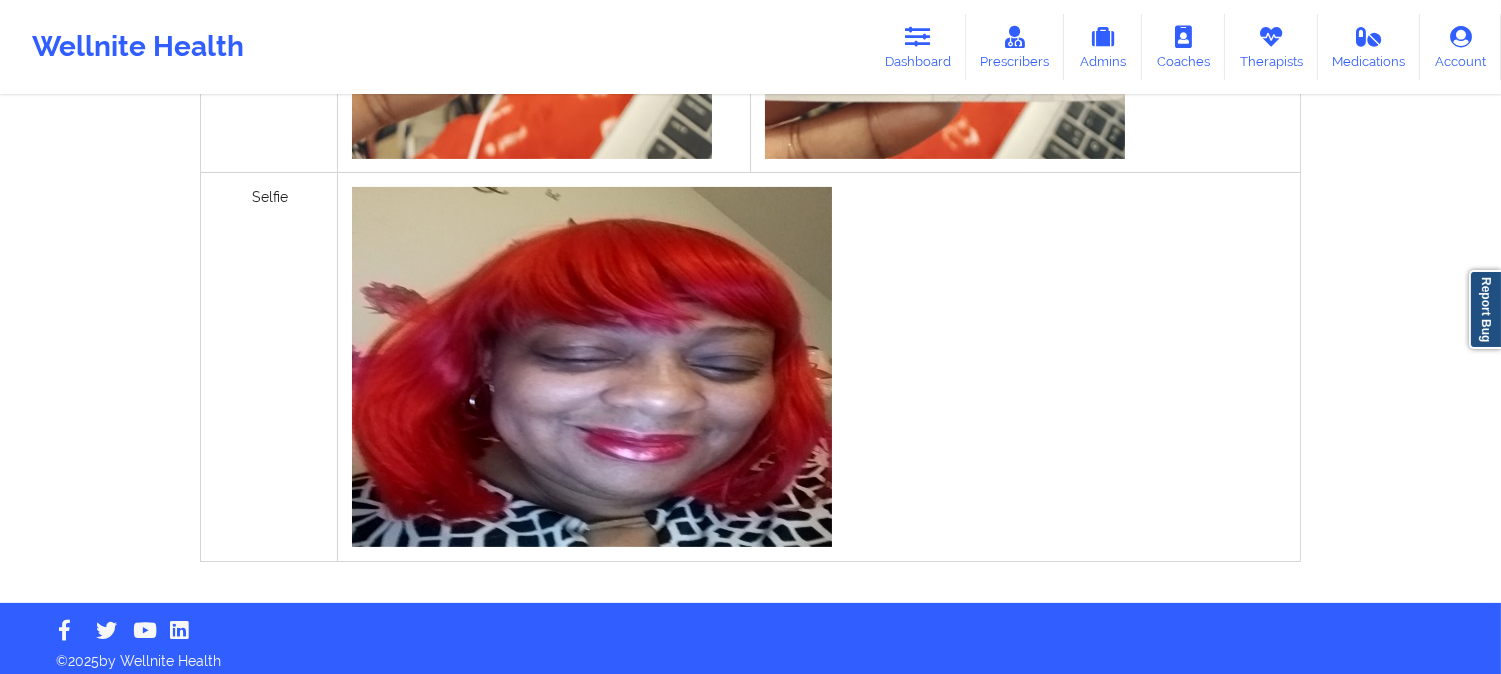 scroll, scrollTop: 998, scrollLeft: 0, axis: vertical 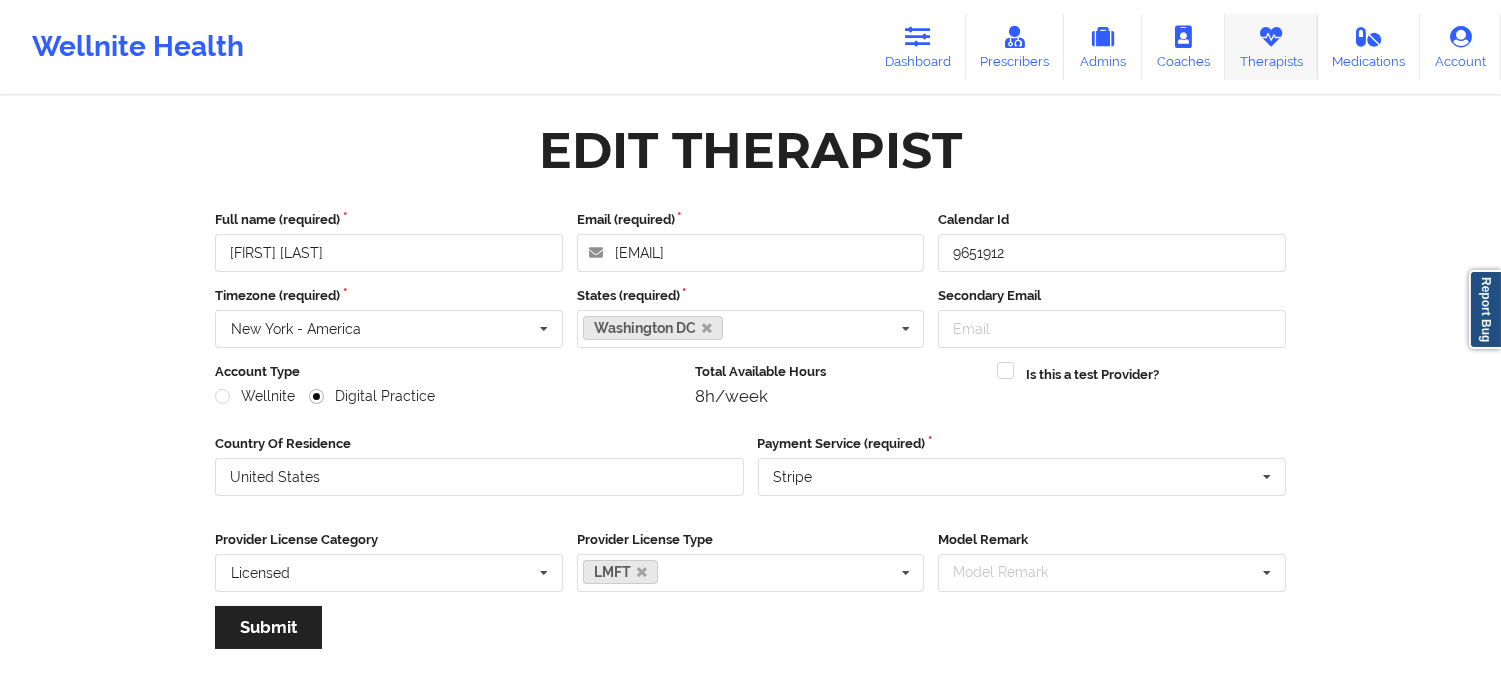 click on "Therapists" at bounding box center (1271, 47) 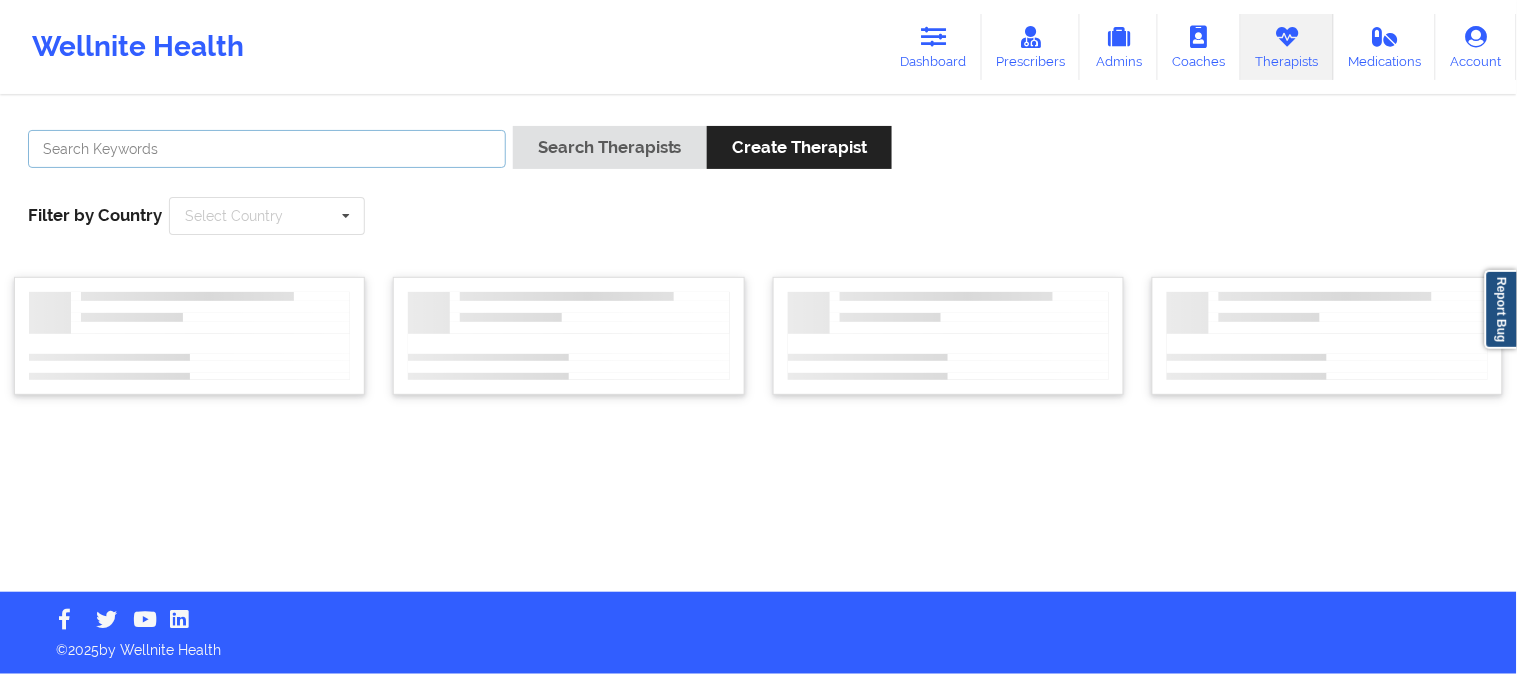 click at bounding box center [267, 149] 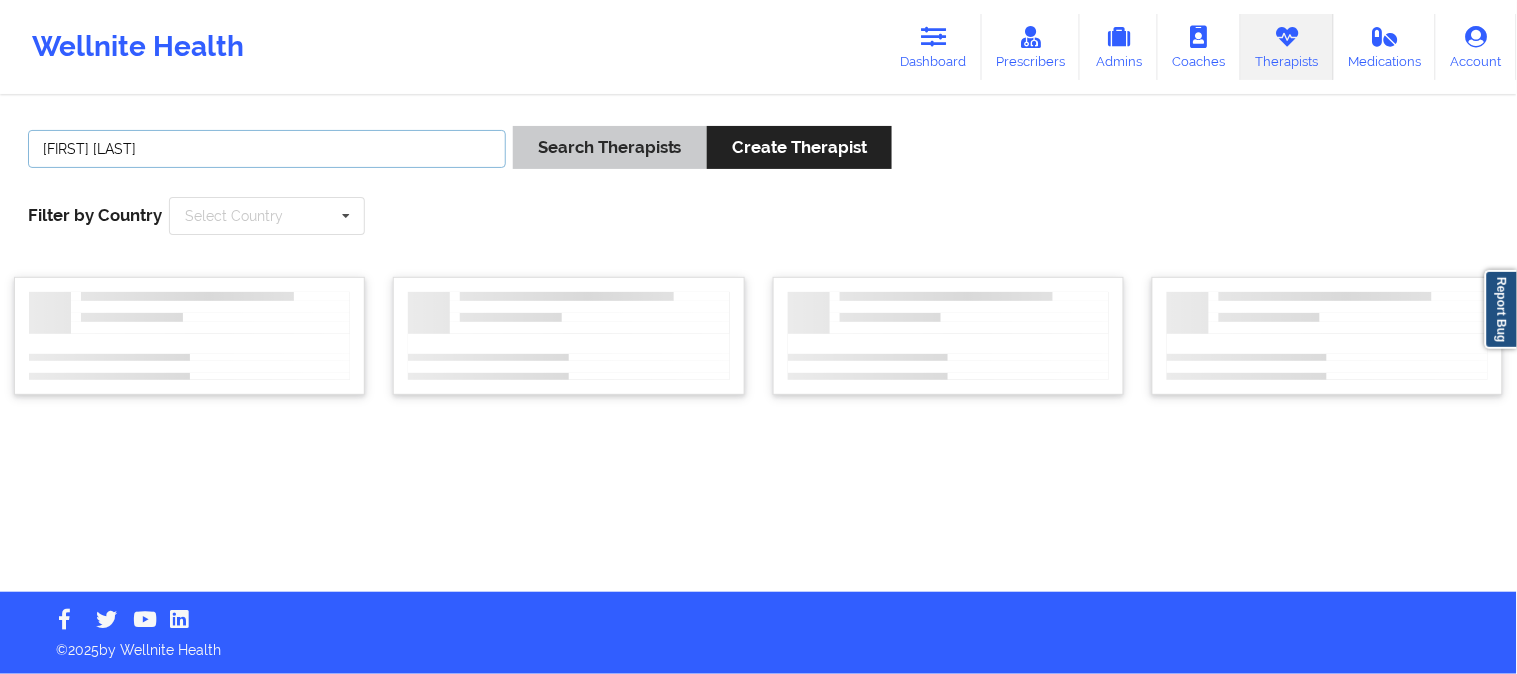 type on "Tihesha Lemon" 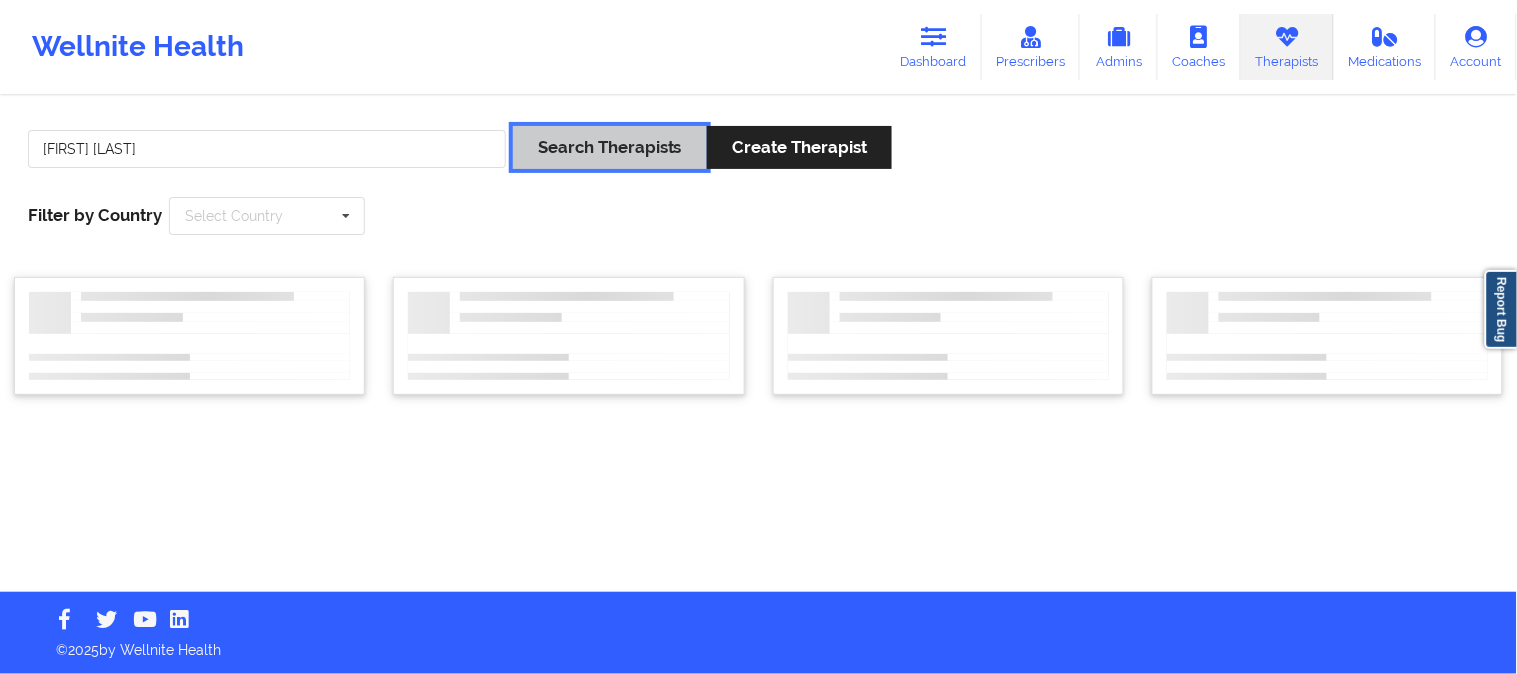 click on "Search Therapists" at bounding box center [610, 147] 